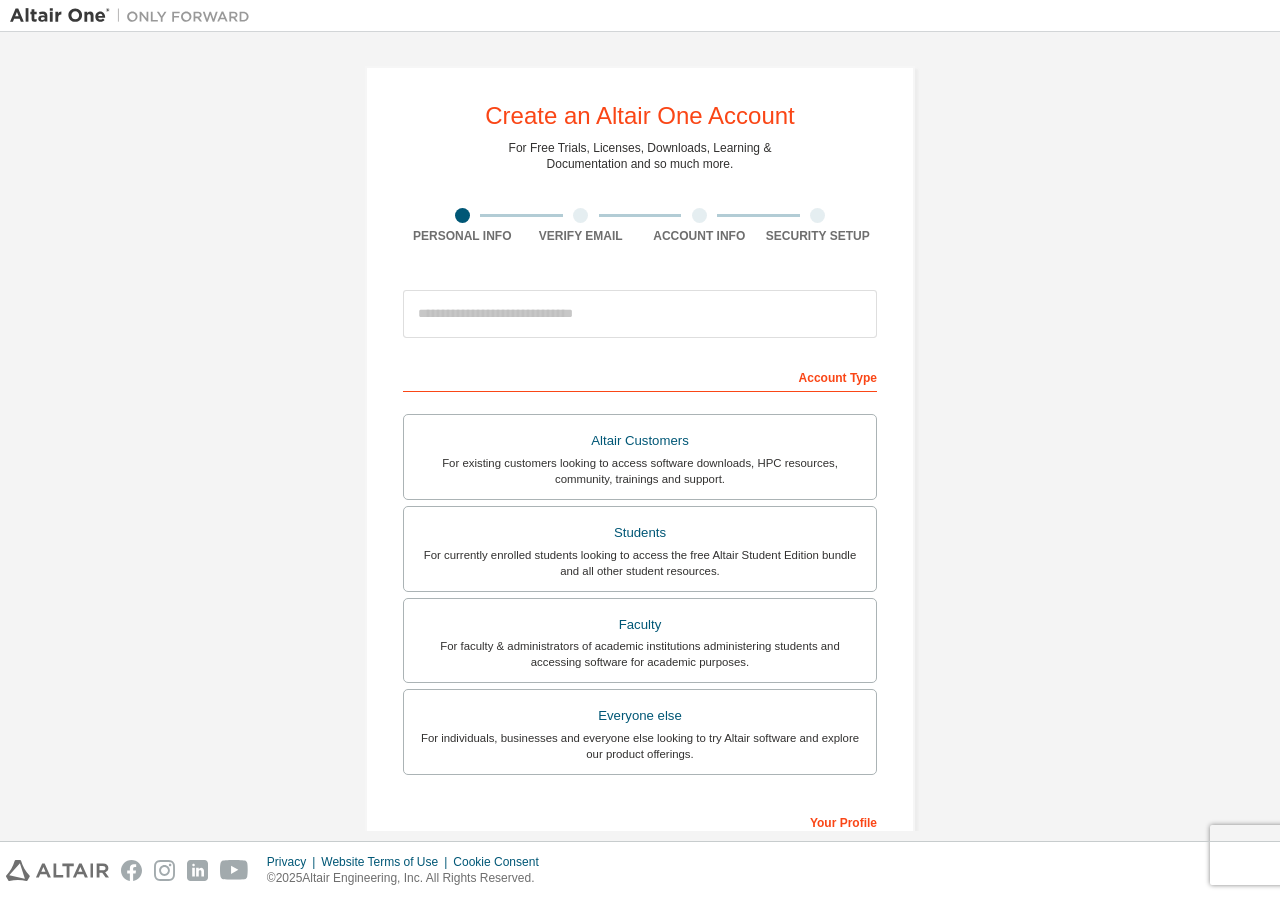 scroll, scrollTop: 0, scrollLeft: 0, axis: both 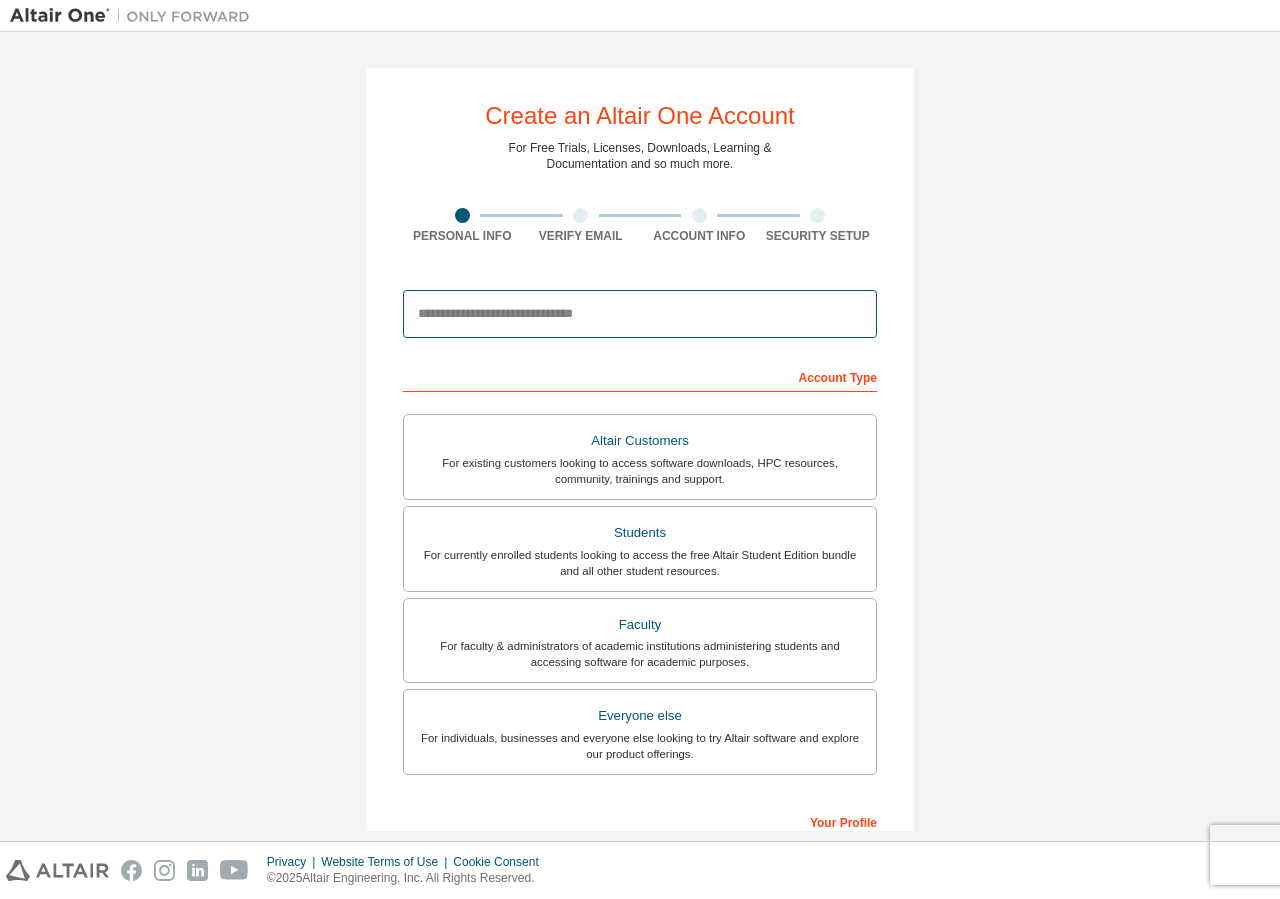 click at bounding box center [640, 314] 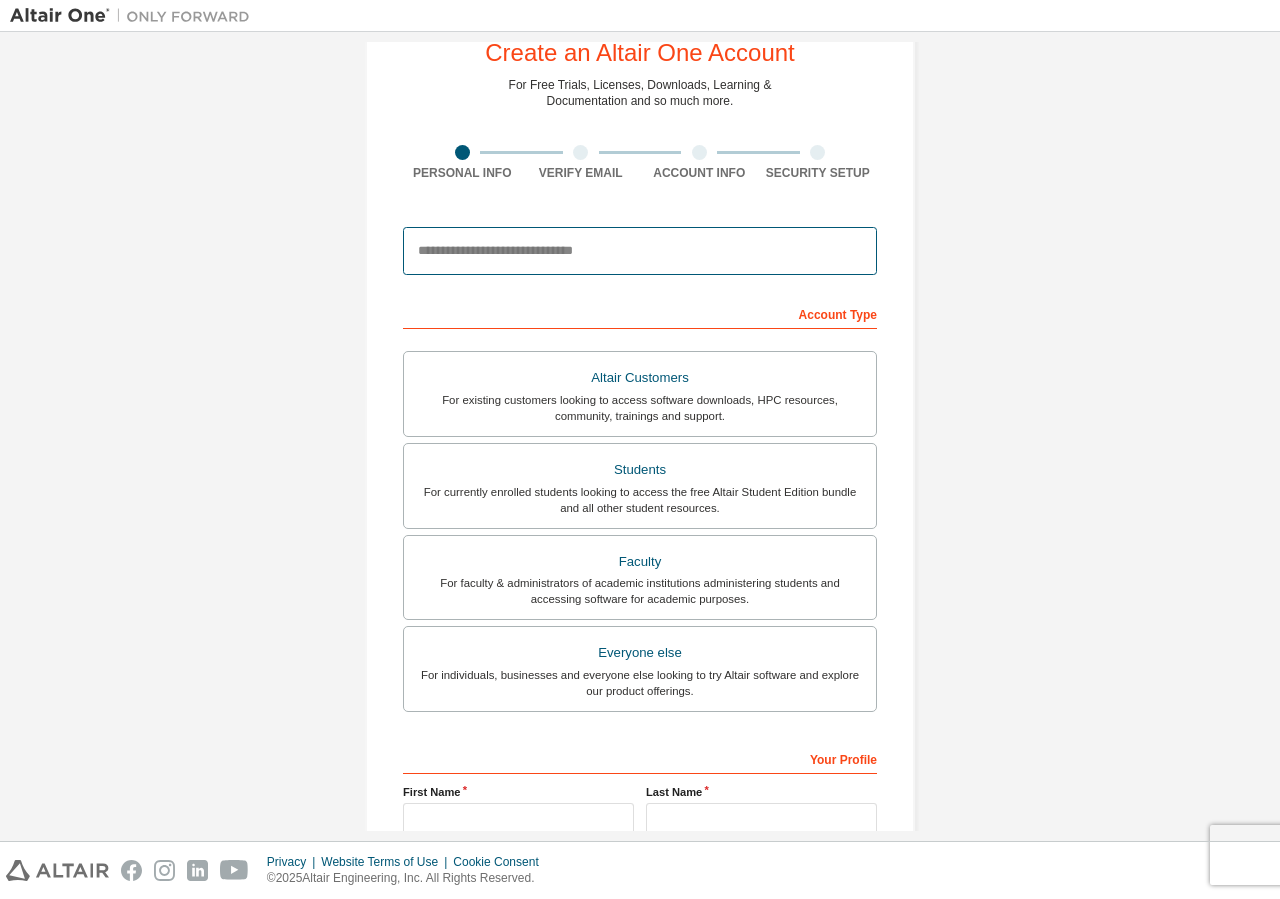 scroll, scrollTop: 96, scrollLeft: 0, axis: vertical 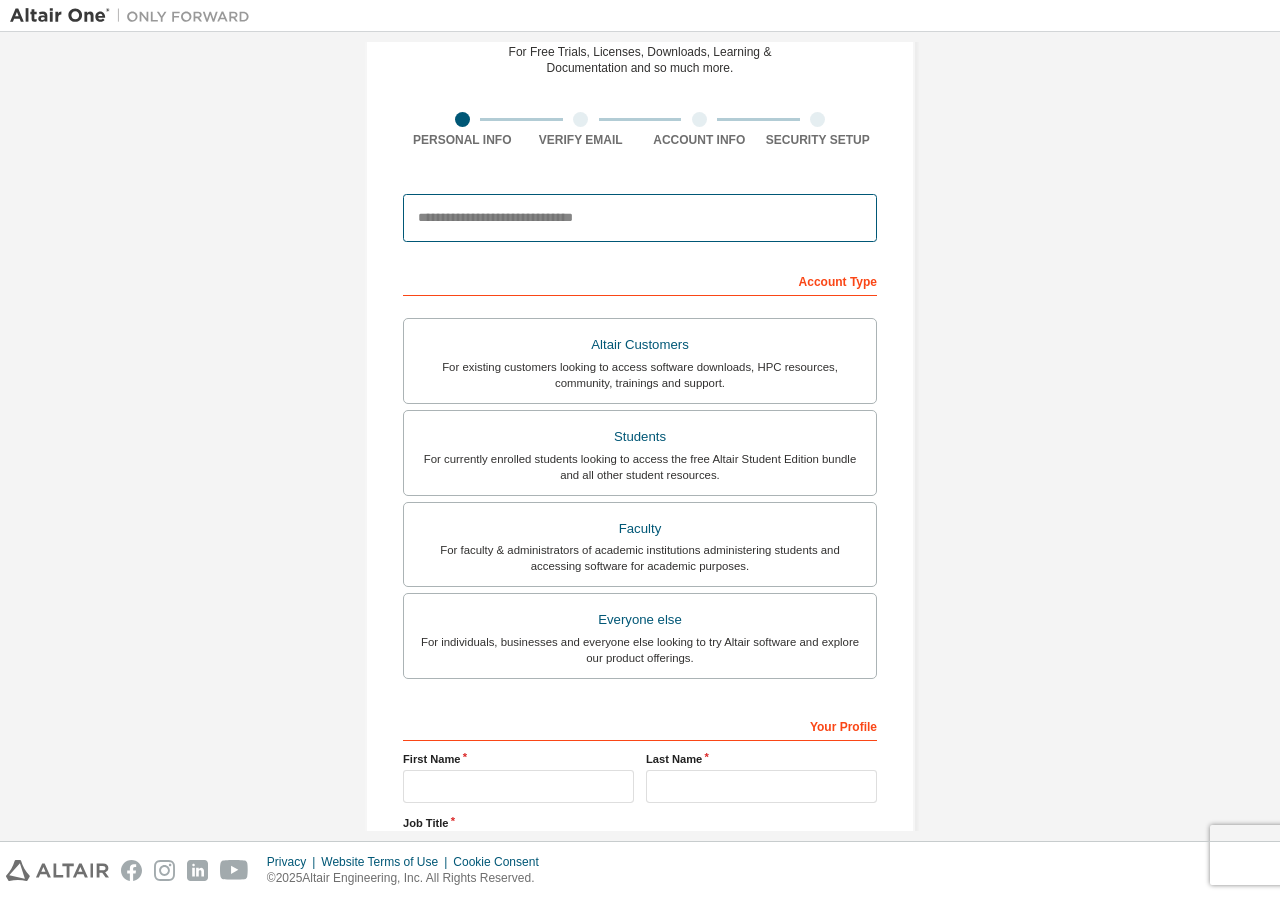 click at bounding box center (640, 218) 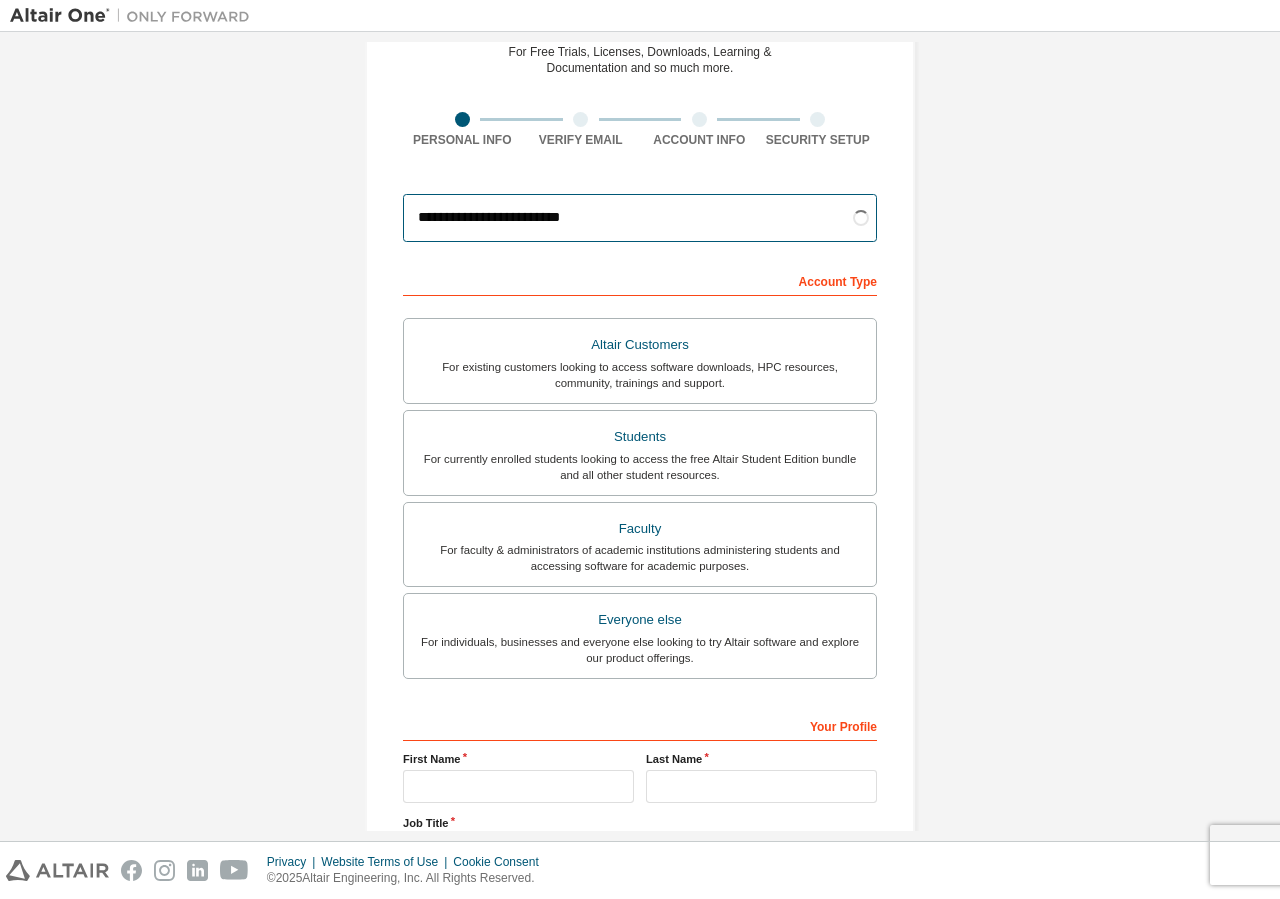 type on "**********" 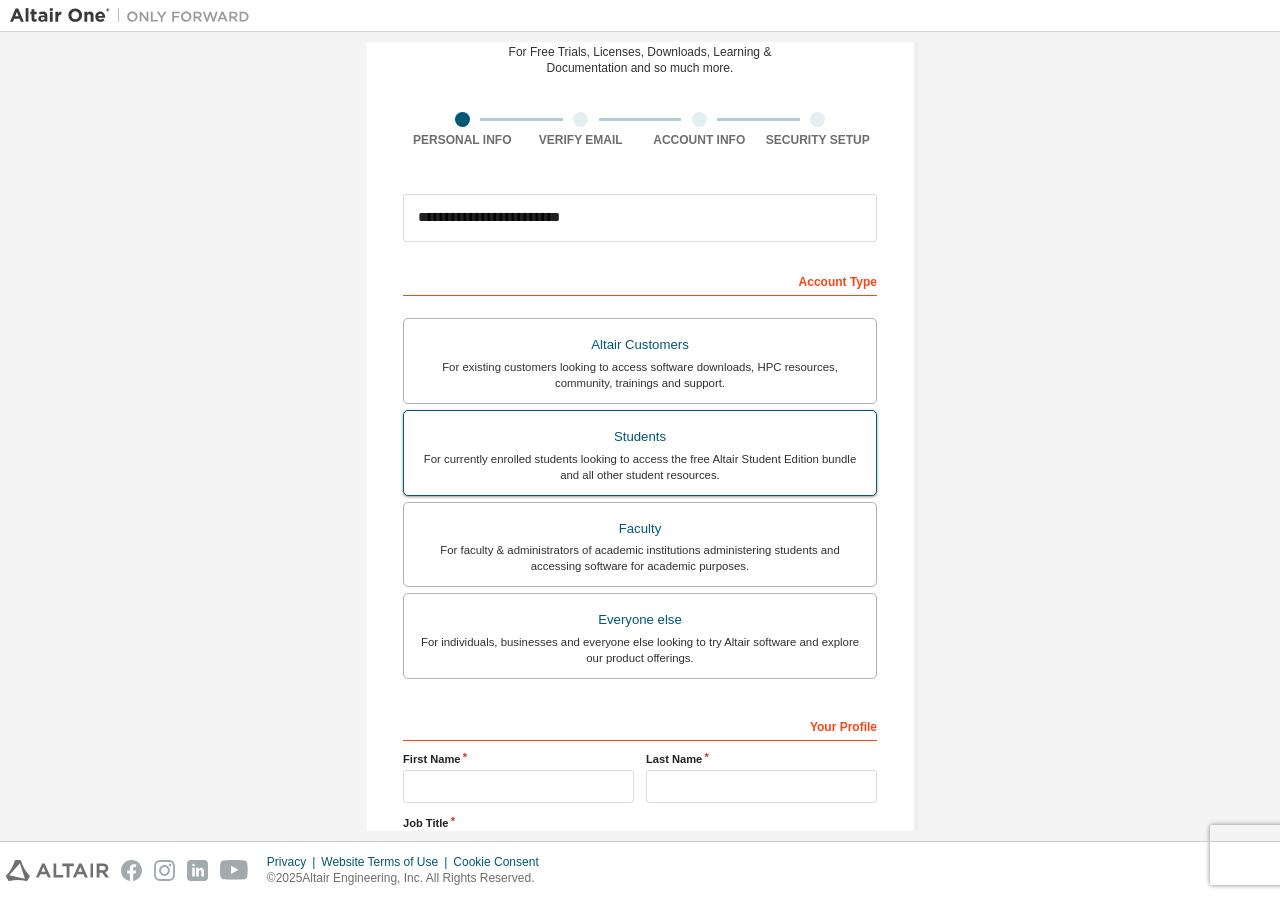 click on "Students" at bounding box center (640, 437) 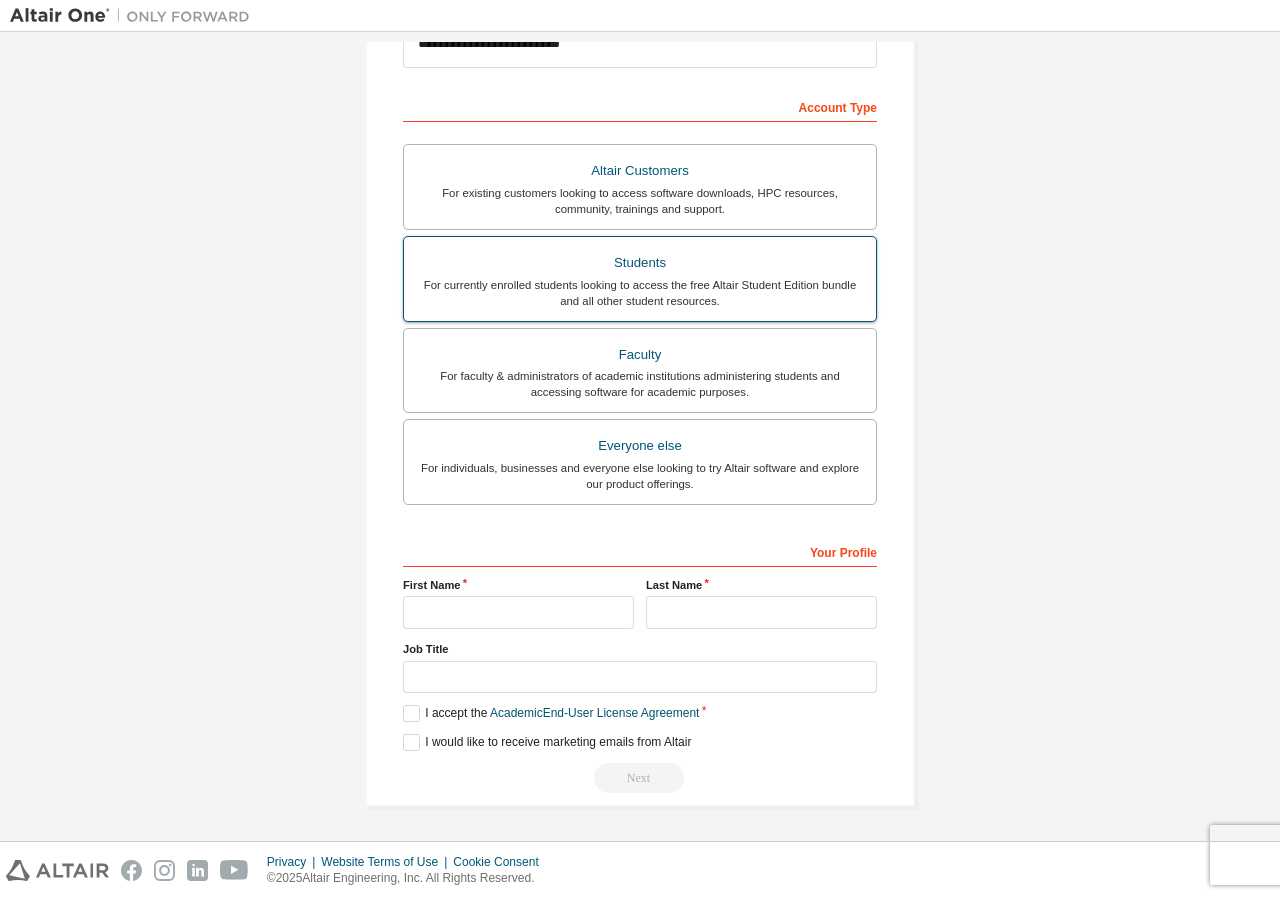 scroll, scrollTop: 271, scrollLeft: 0, axis: vertical 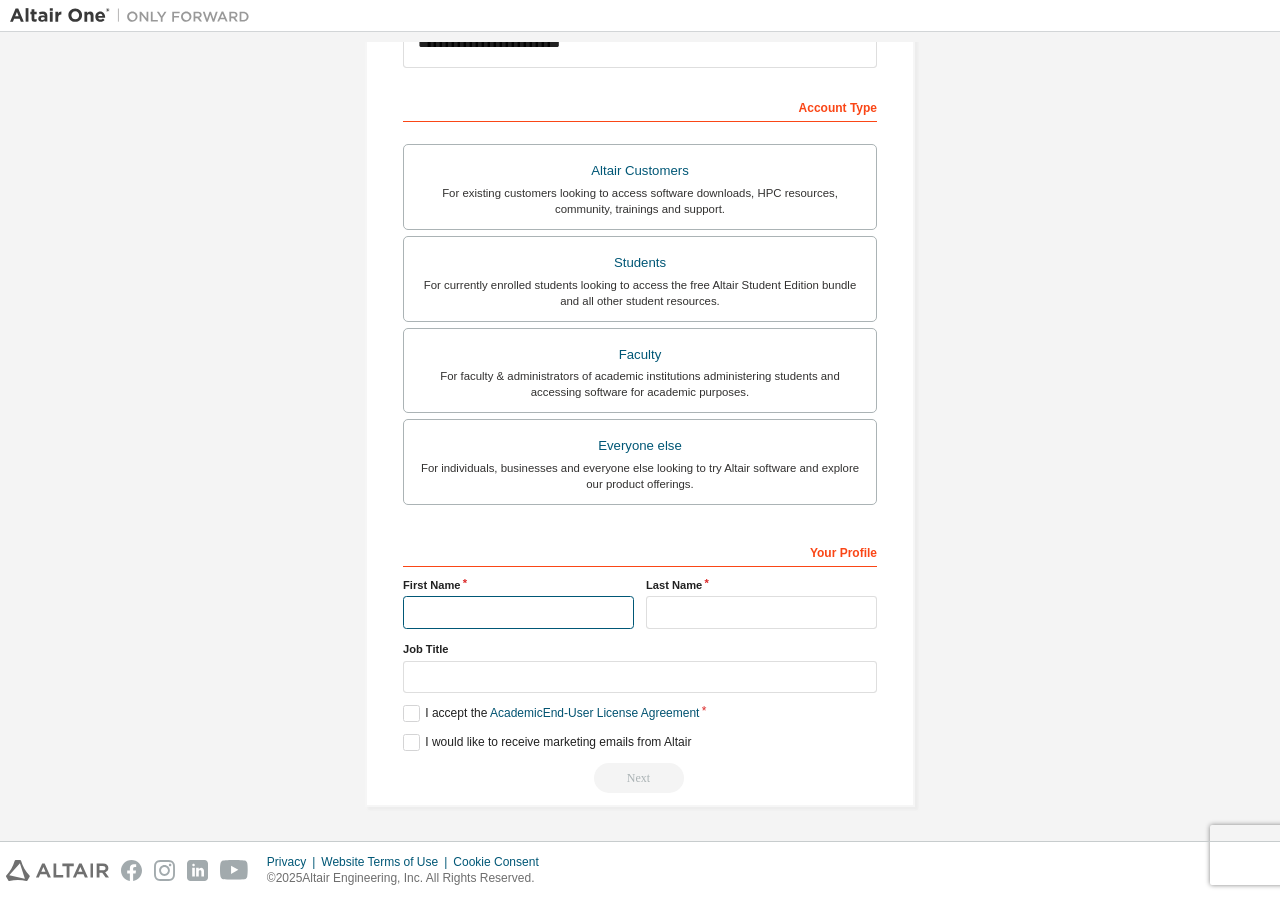 click at bounding box center (518, 612) 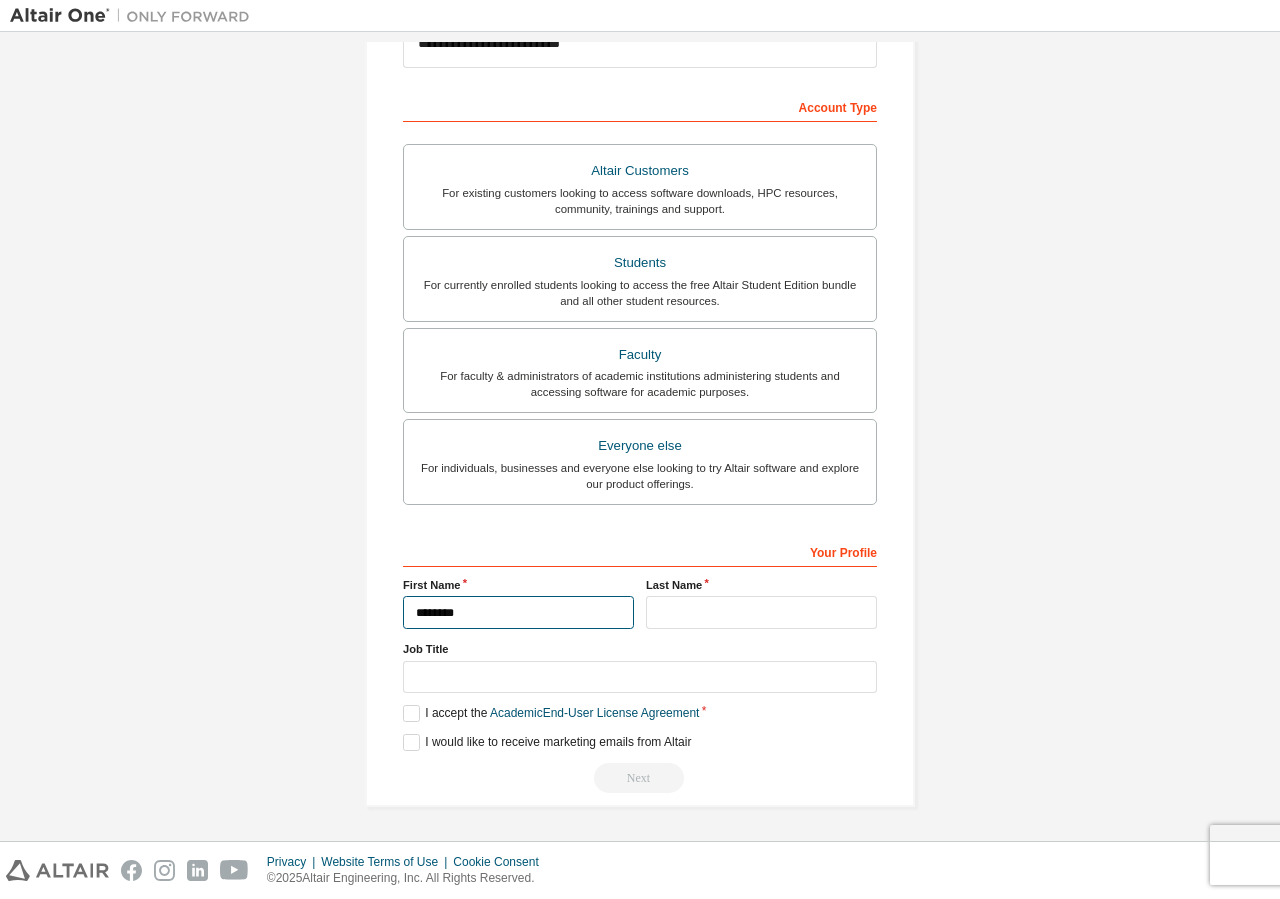 type on "********" 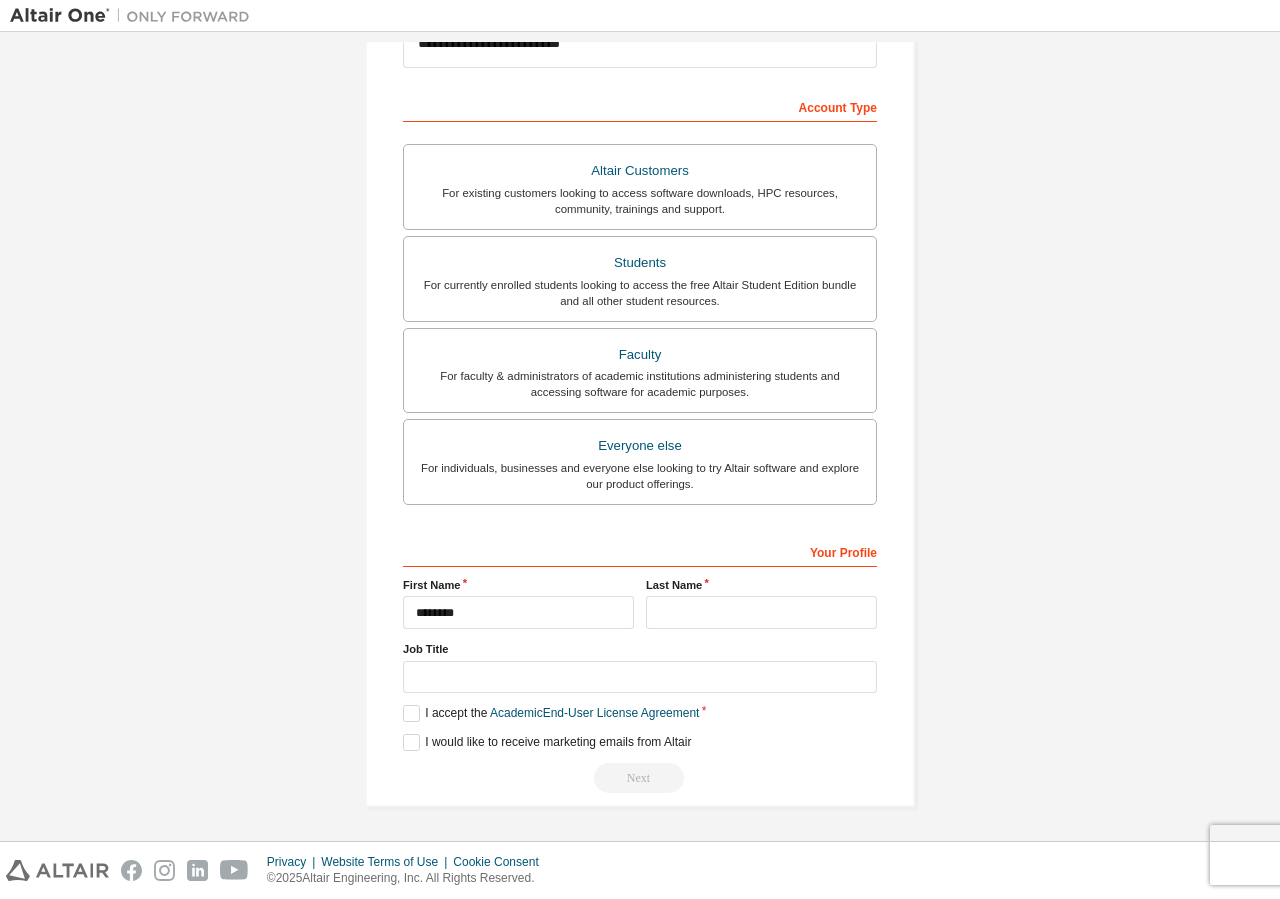click on "Last Name" at bounding box center [761, 603] 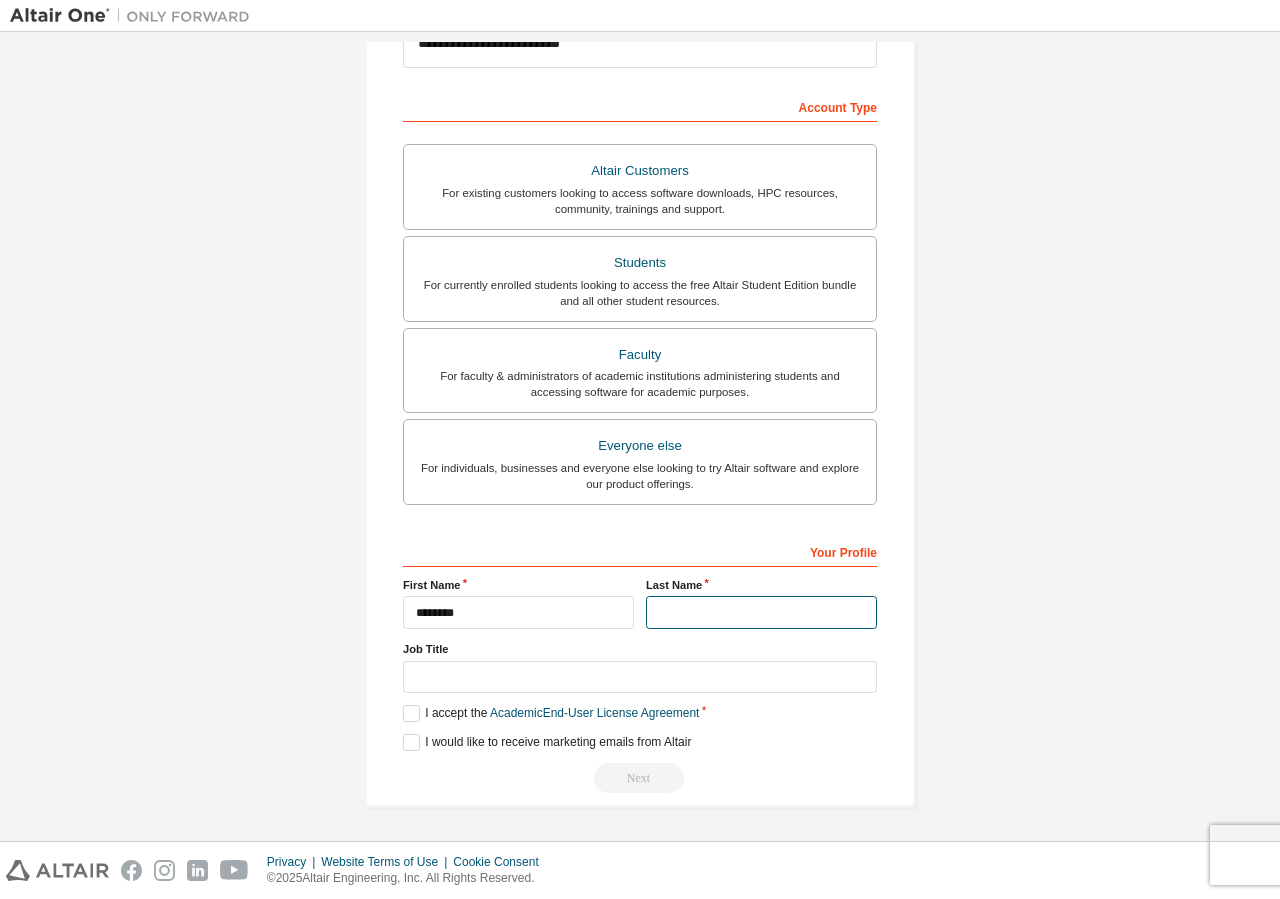 click at bounding box center (761, 612) 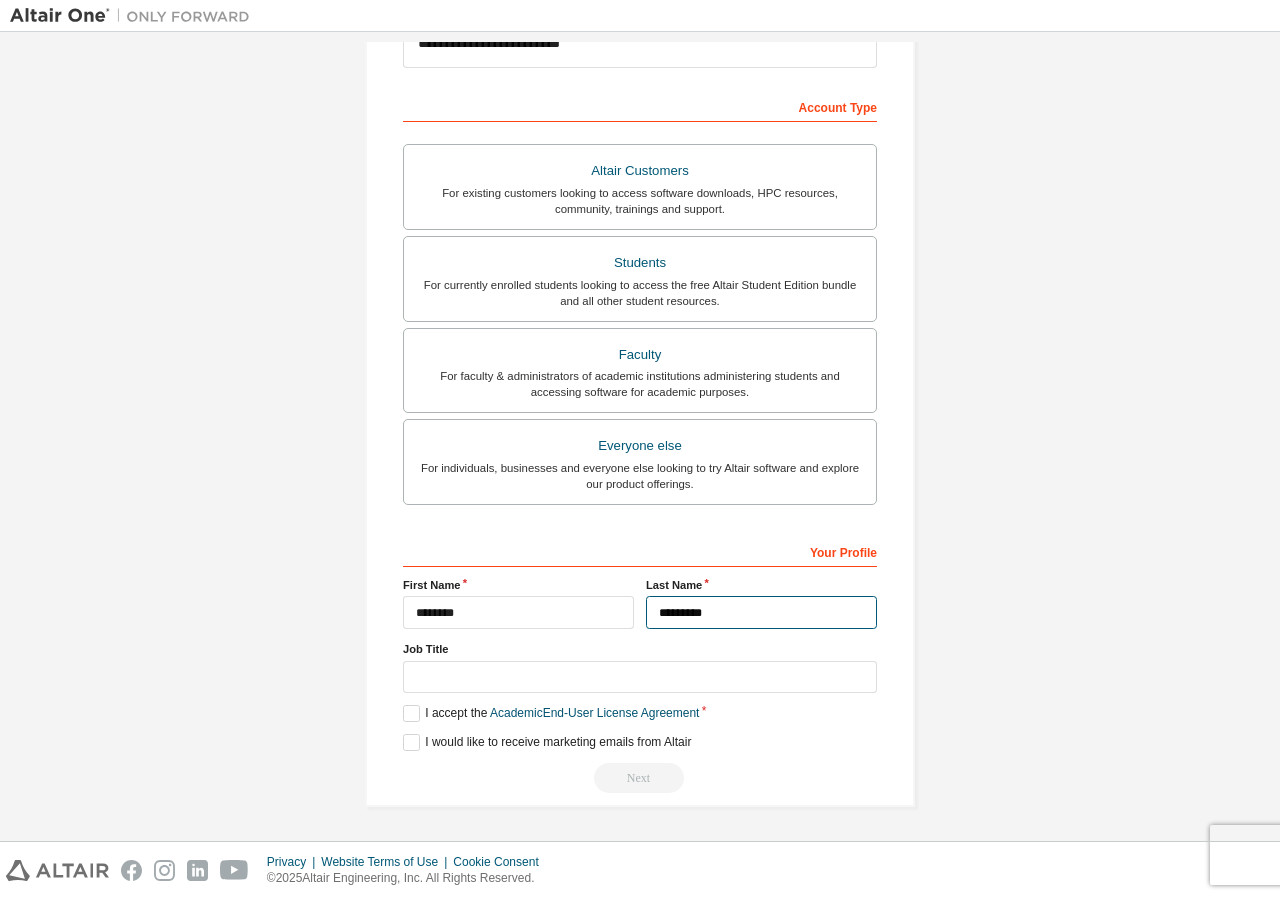 type on "*********" 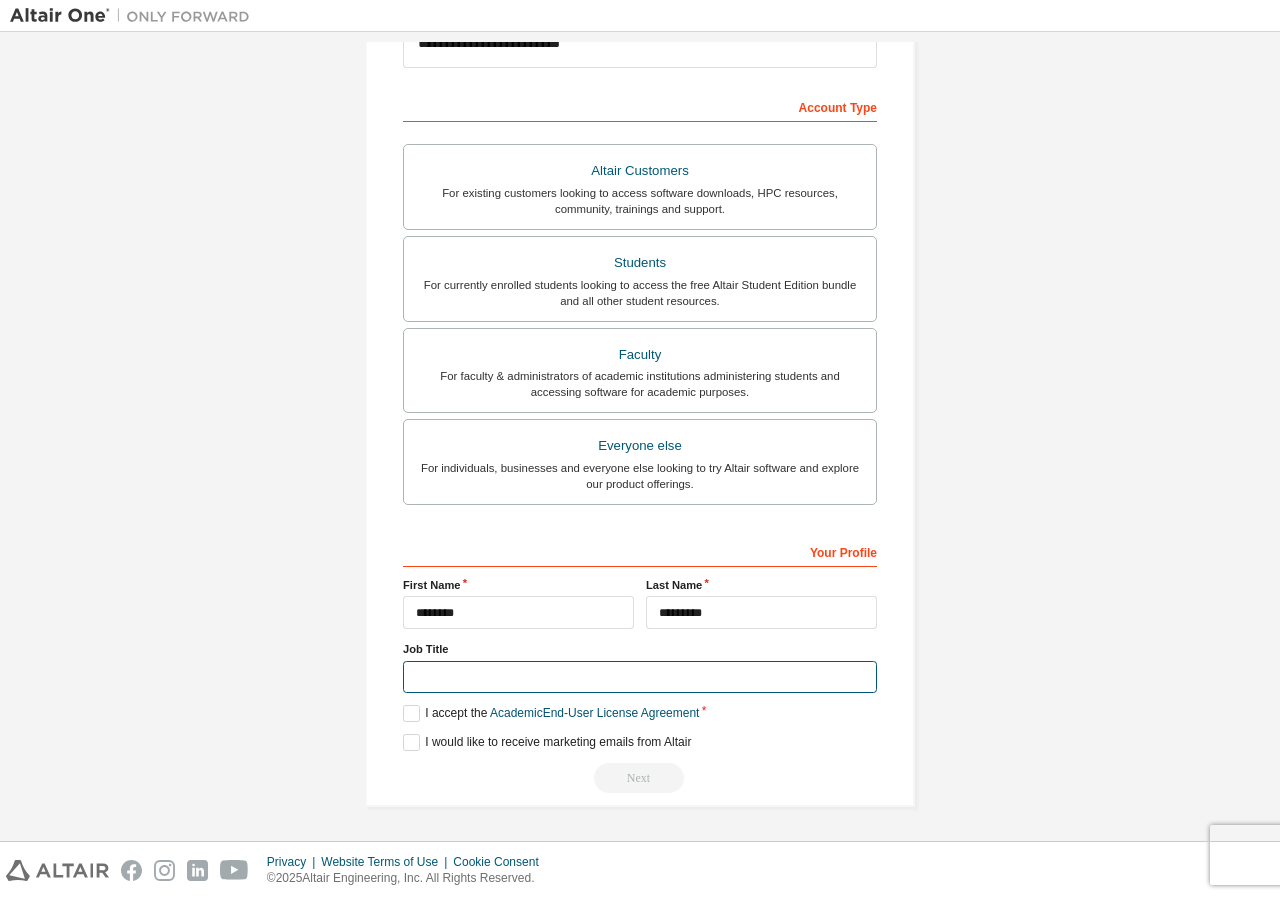 click at bounding box center (640, 677) 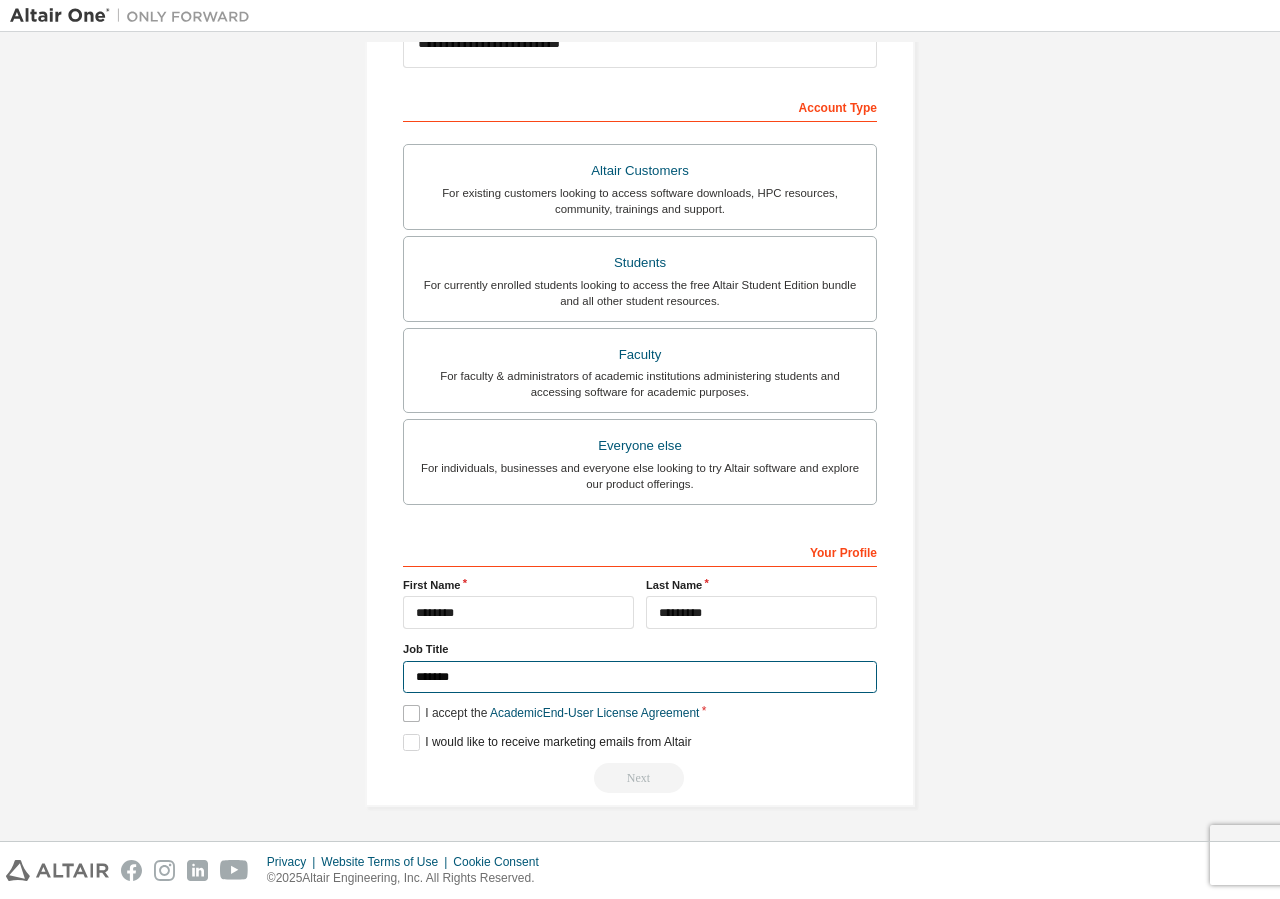 type on "*******" 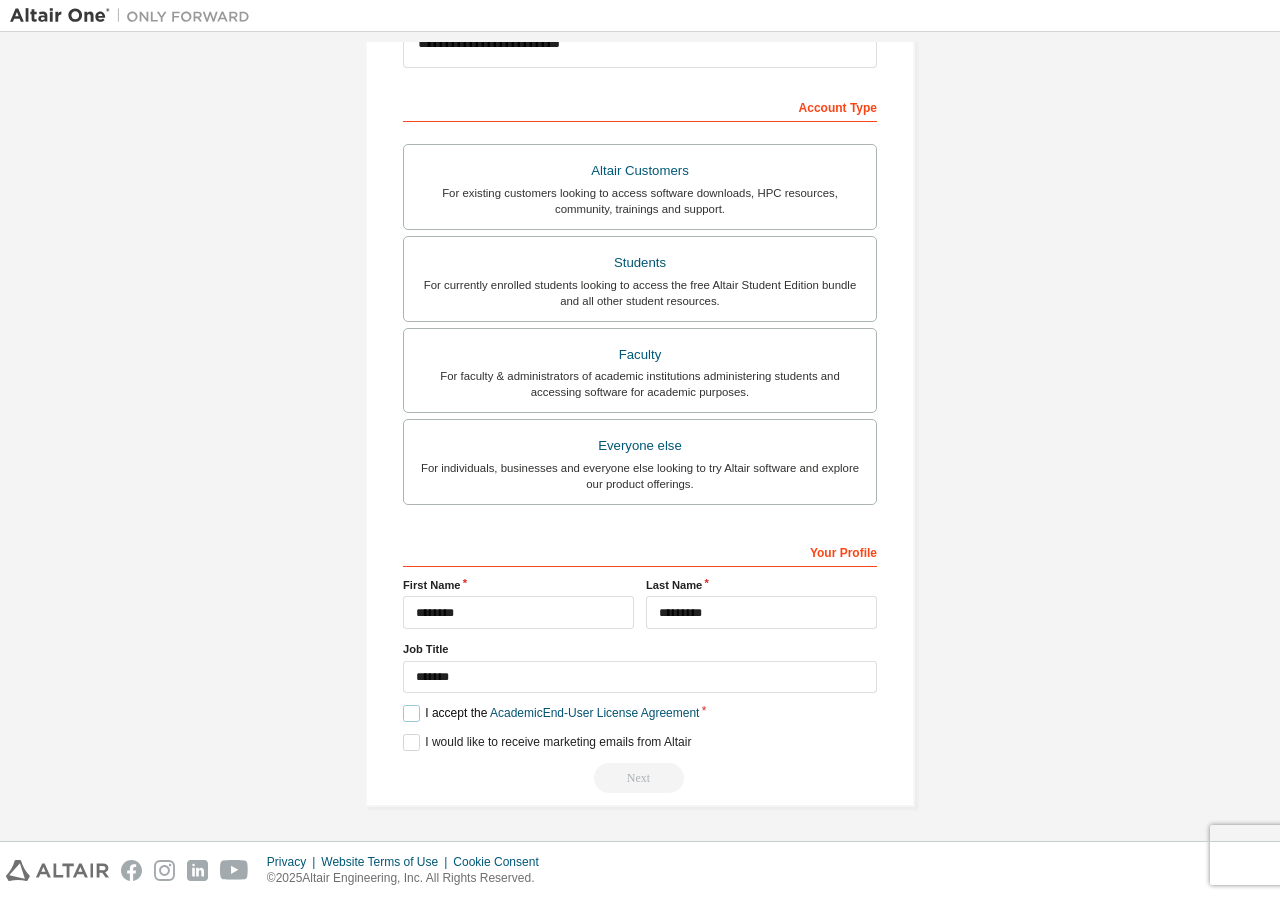click on "I accept the   Academic   End-User License Agreement" at bounding box center (551, 713) 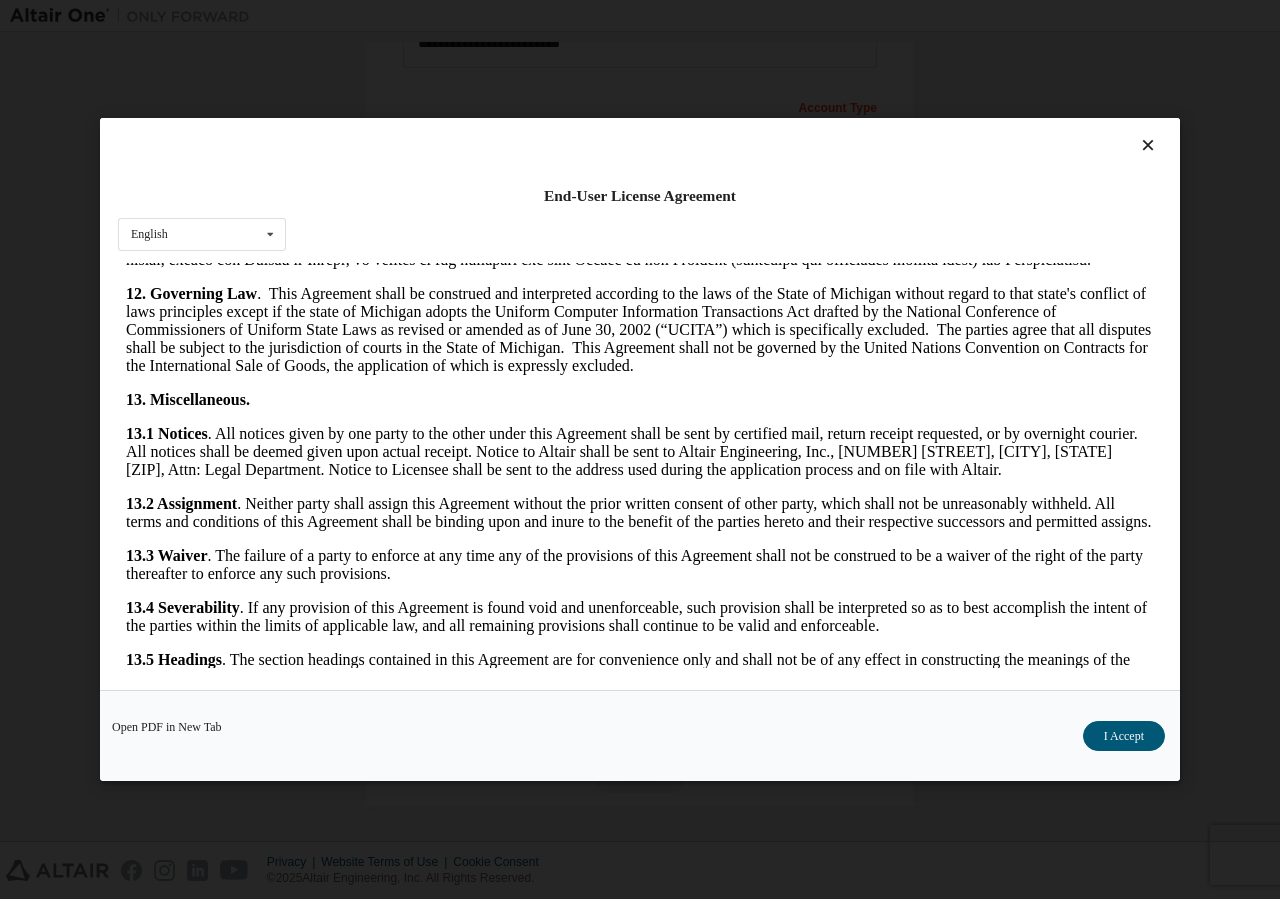 scroll, scrollTop: 3183, scrollLeft: 0, axis: vertical 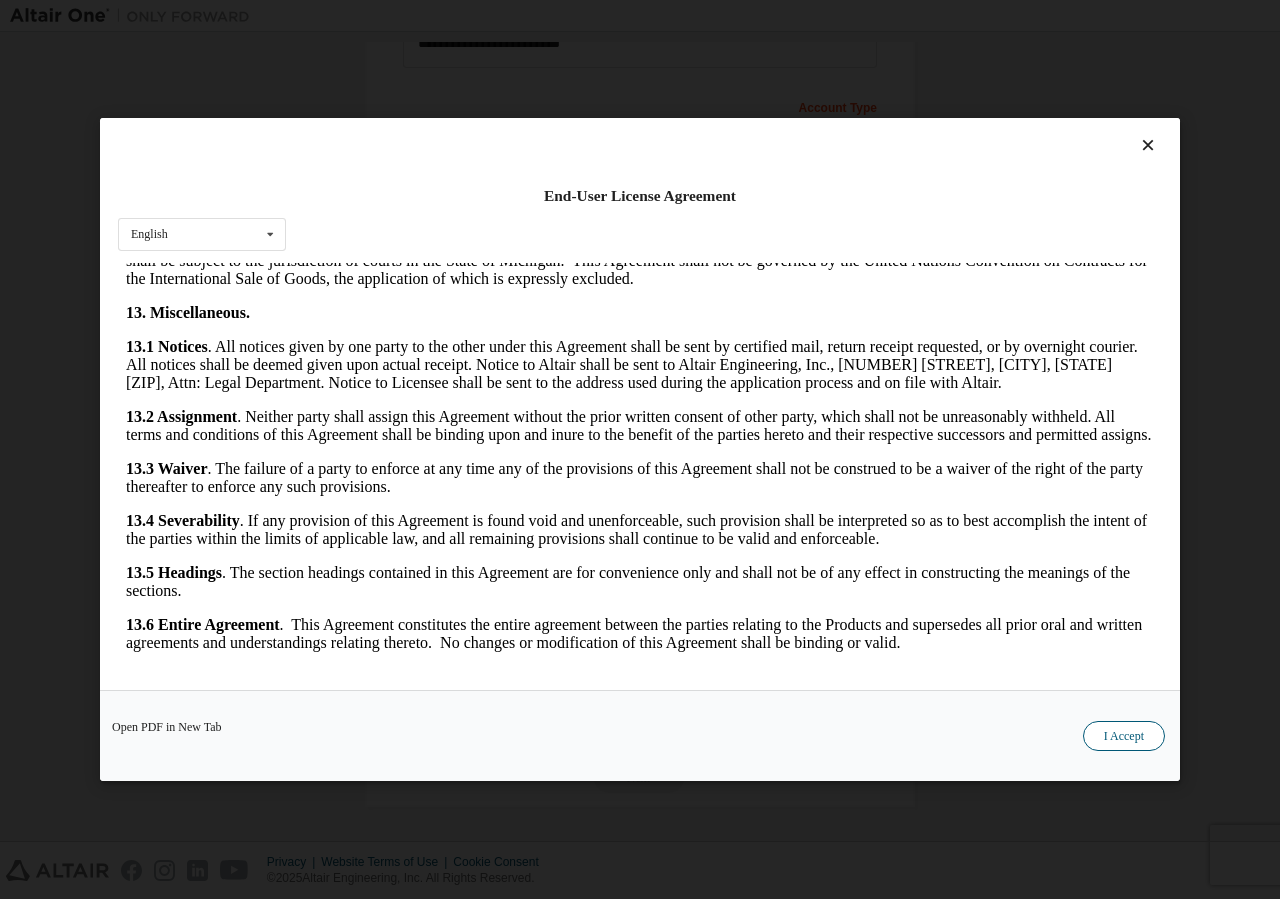click on "I Accept" at bounding box center [1124, 736] 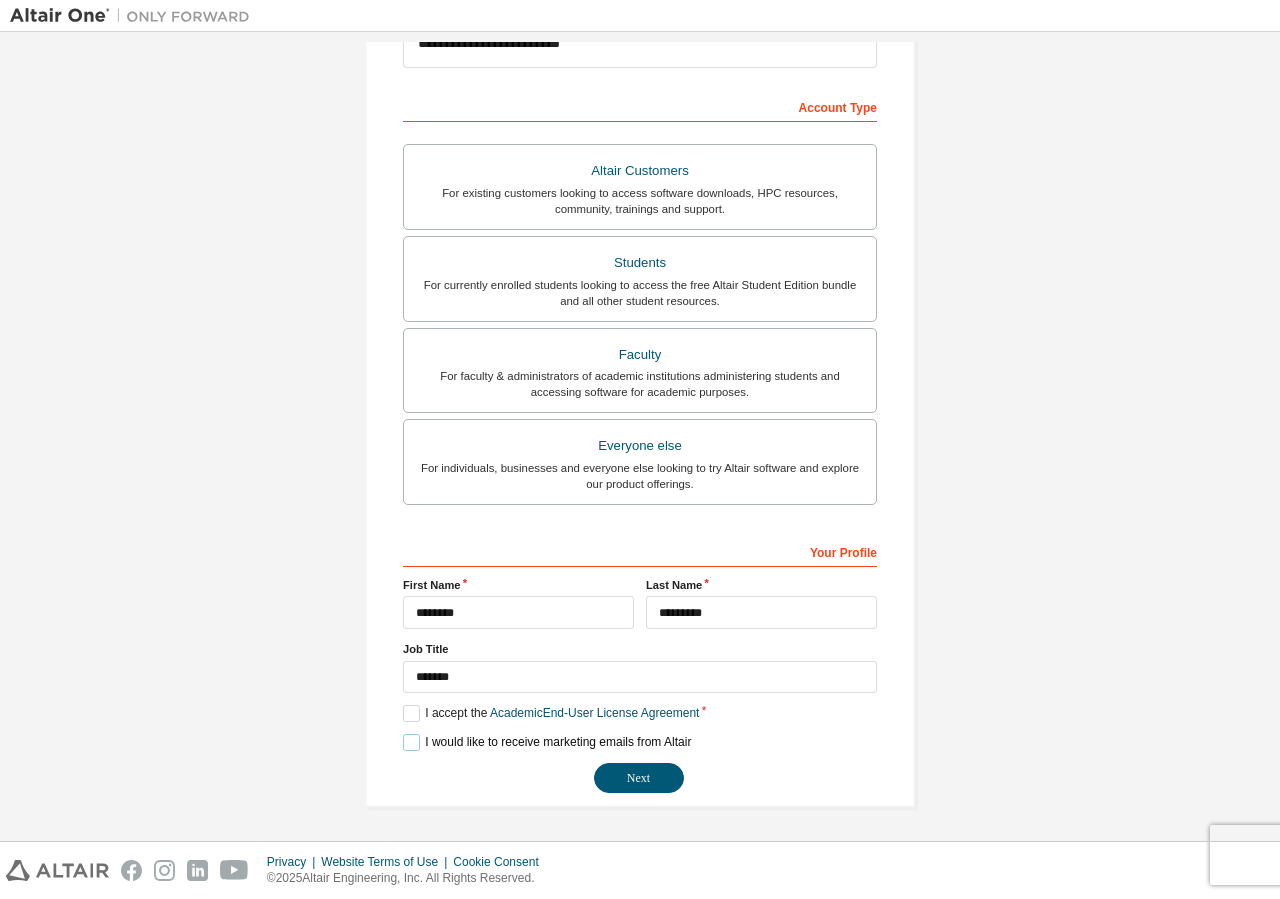 click on "I would like to receive marketing emails from Altair" at bounding box center [547, 742] 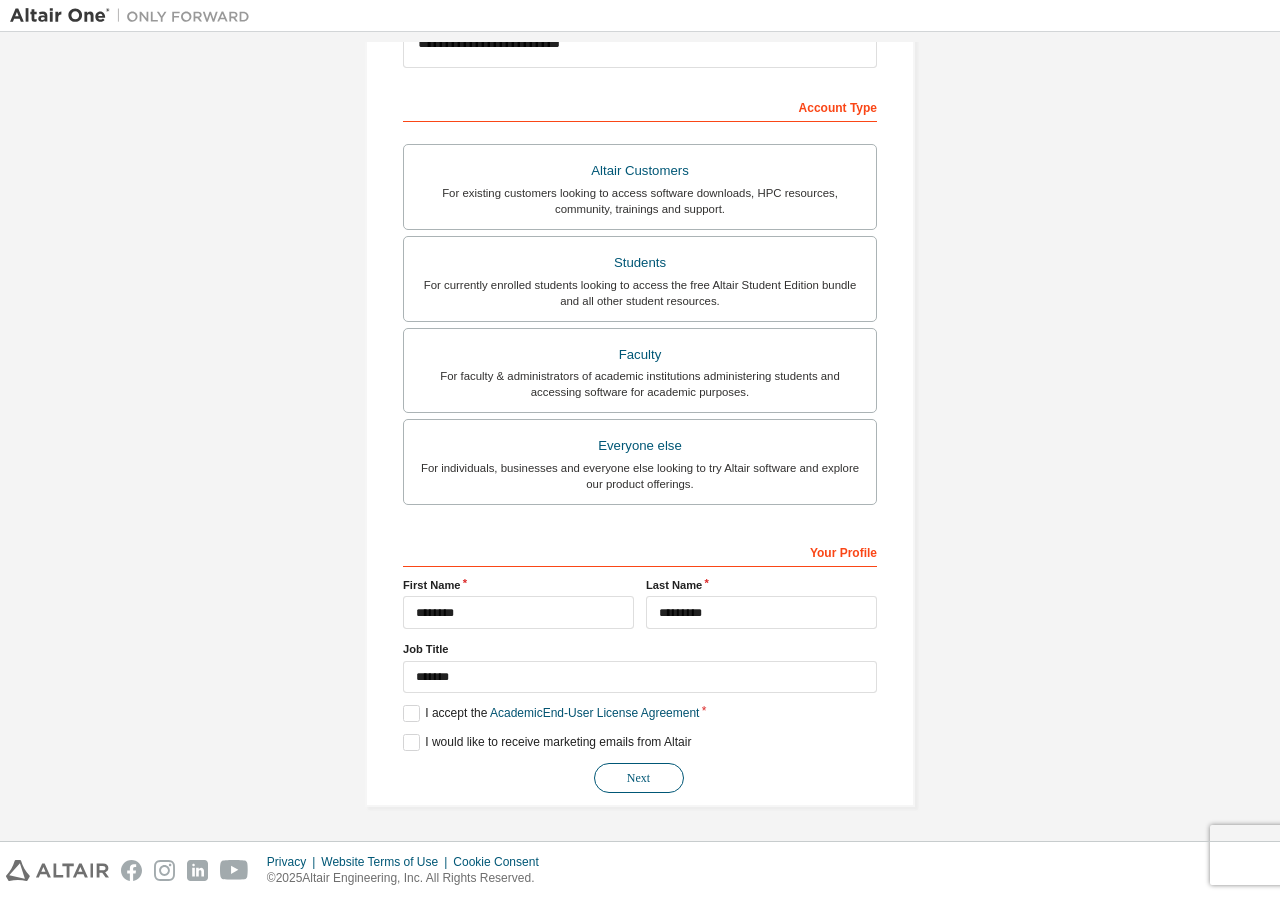 click on "Next" at bounding box center (639, 778) 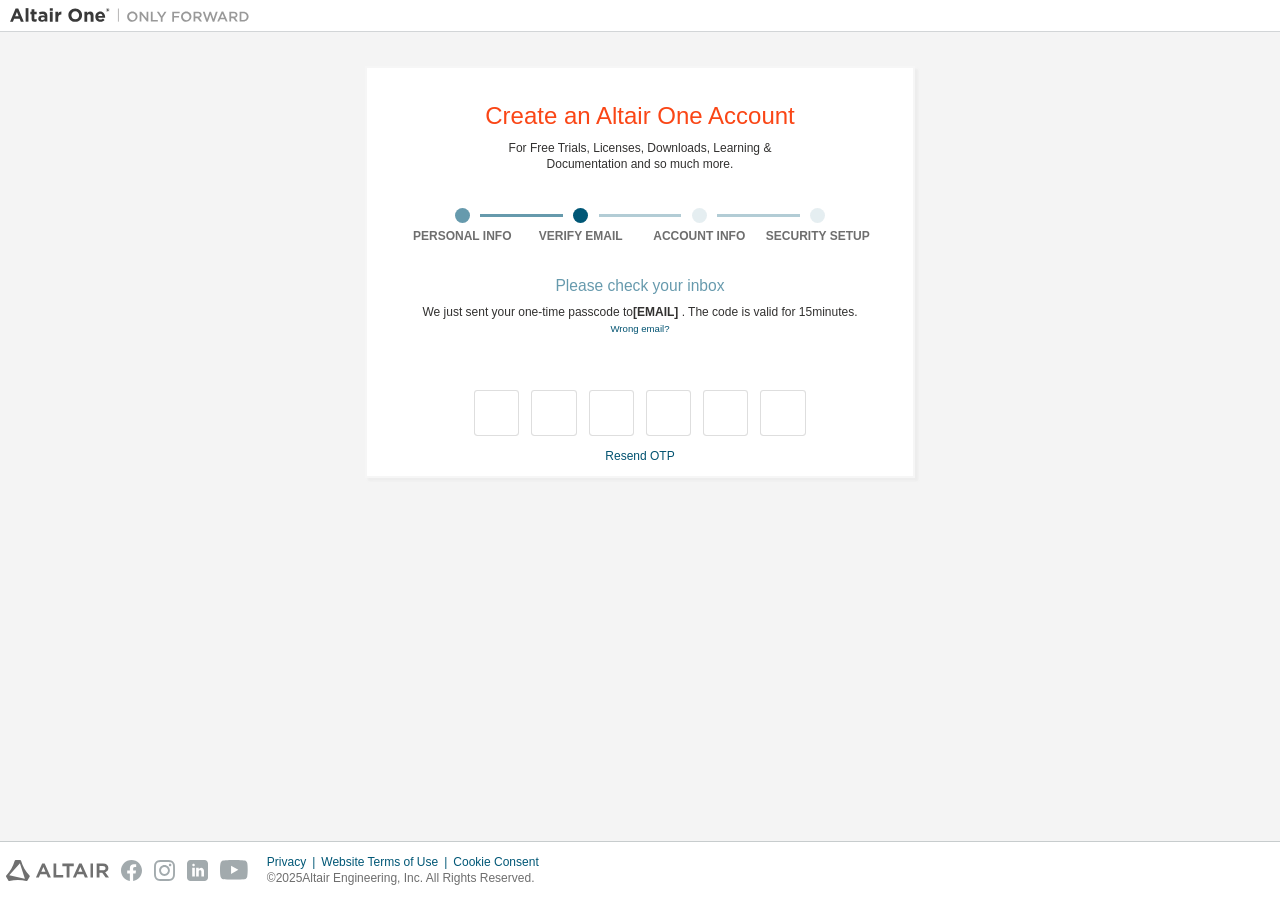 scroll, scrollTop: 0, scrollLeft: 0, axis: both 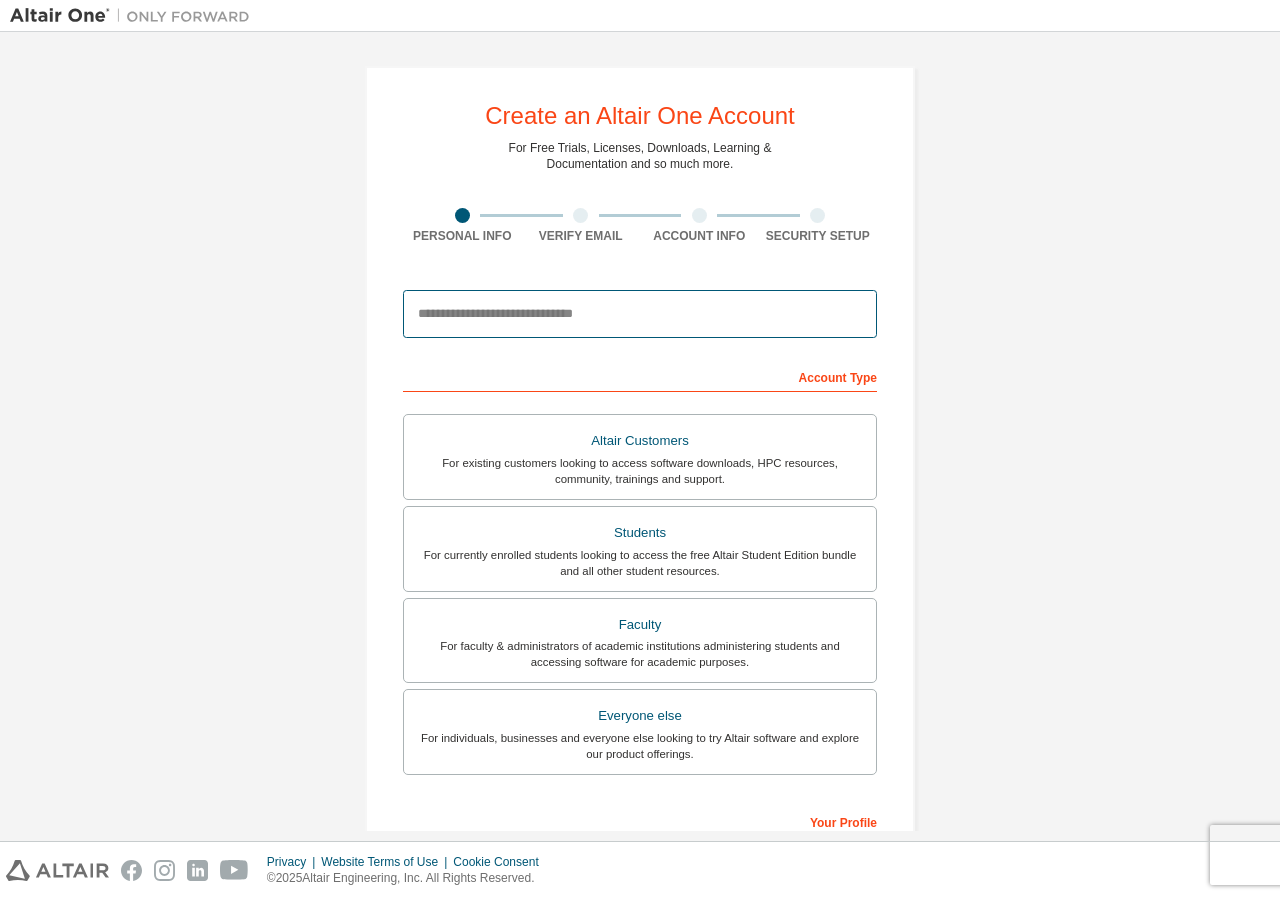 click at bounding box center [640, 314] 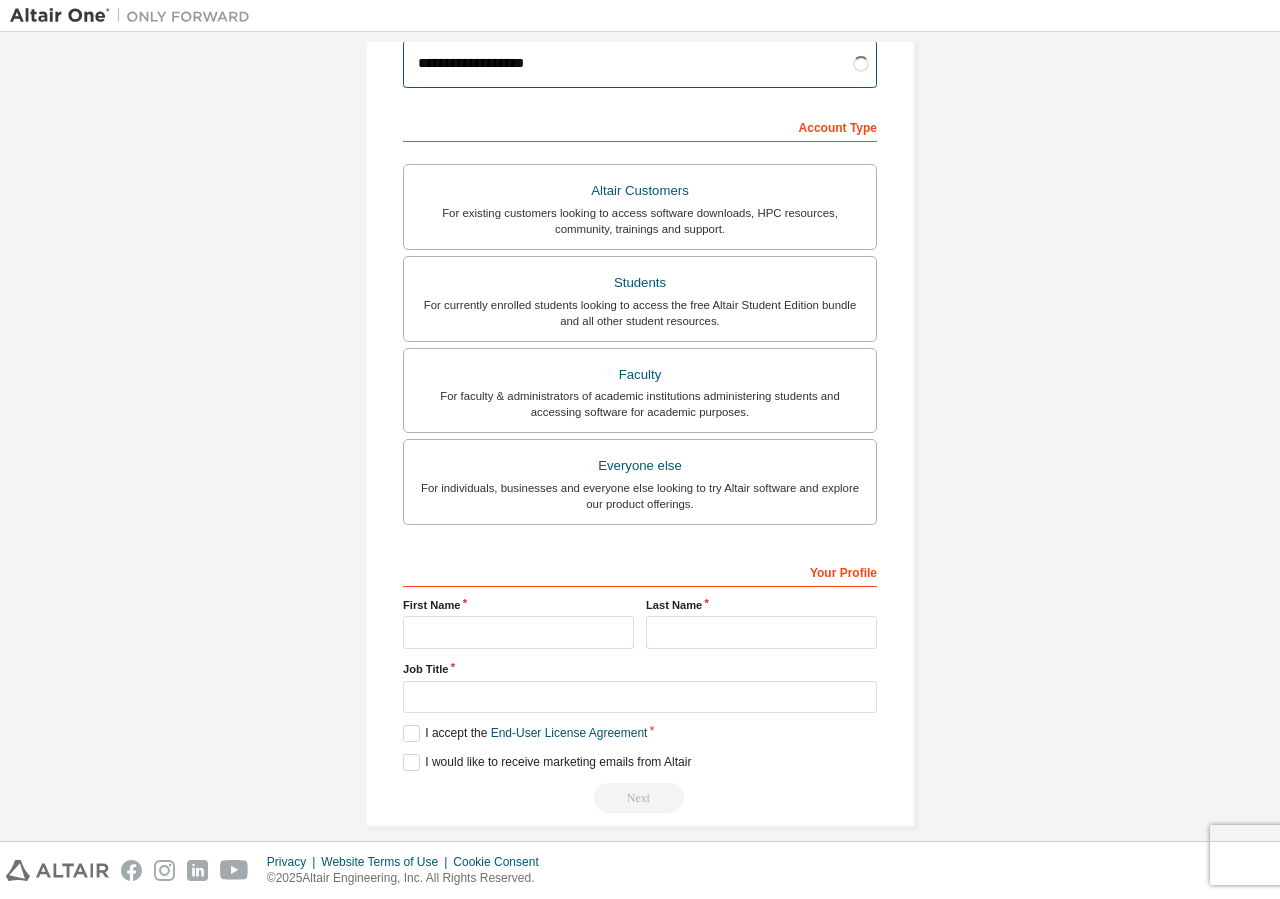 scroll, scrollTop: 271, scrollLeft: 0, axis: vertical 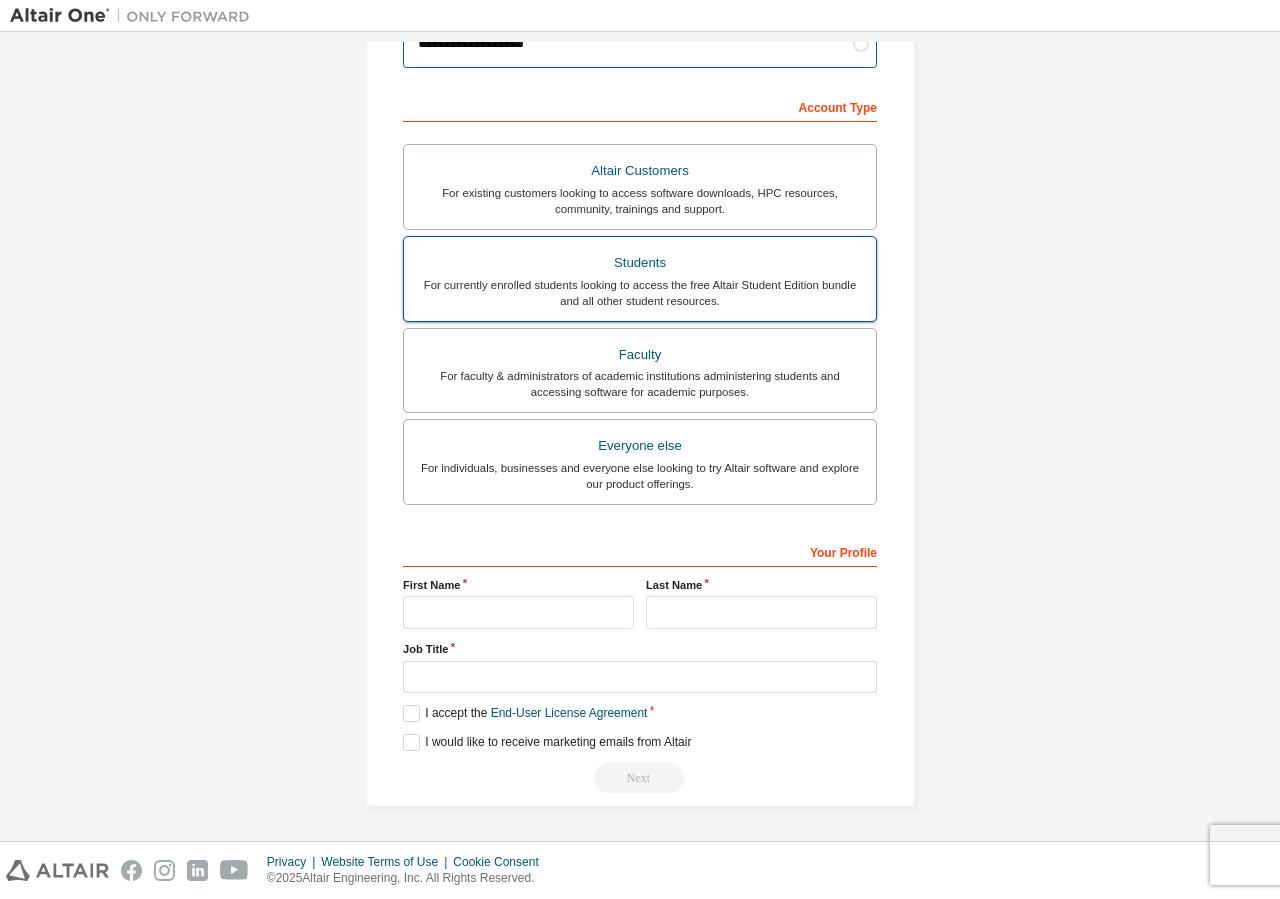 type on "**********" 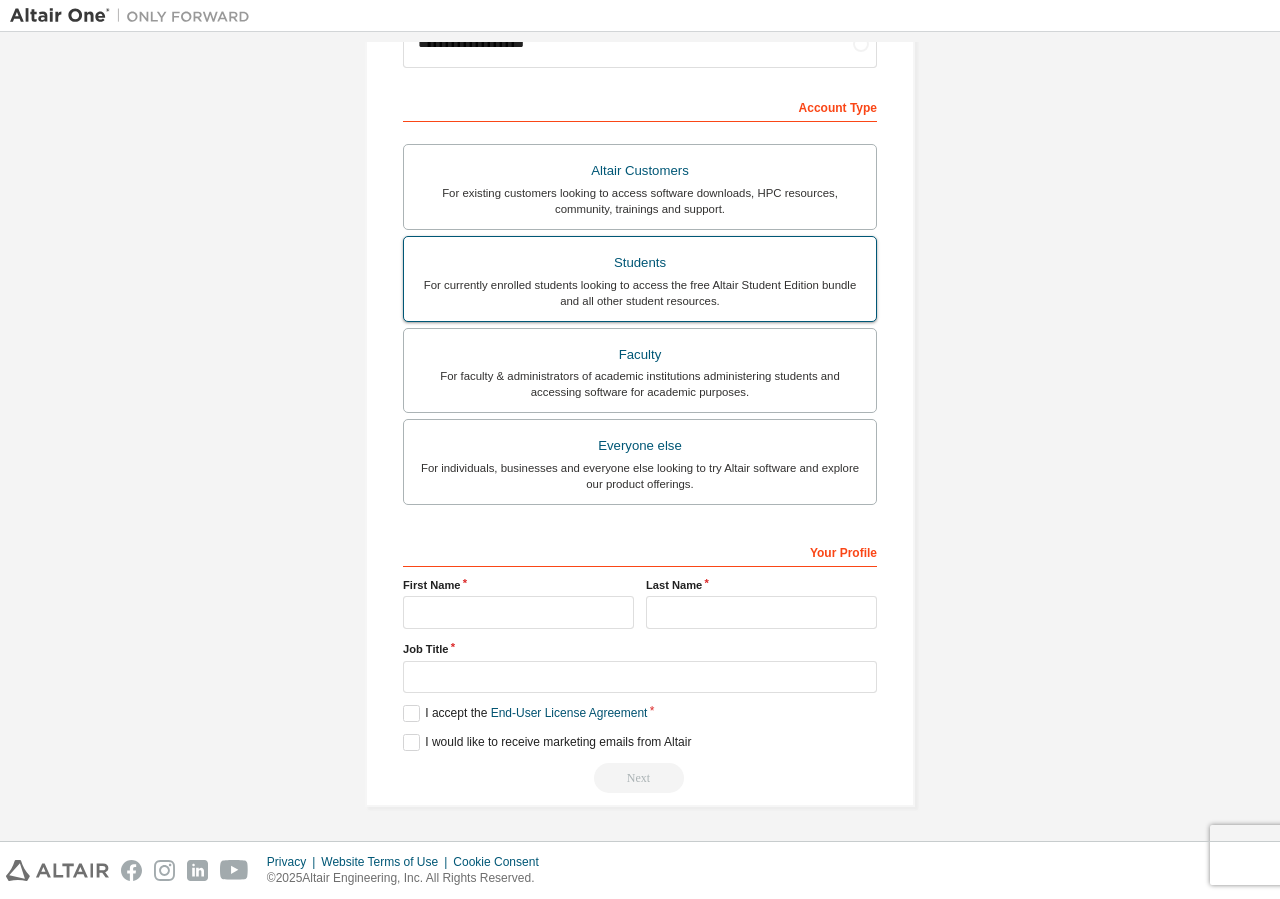 click on "For currently enrolled students looking to access the free Altair Student Edition bundle and all other student resources." at bounding box center (640, 293) 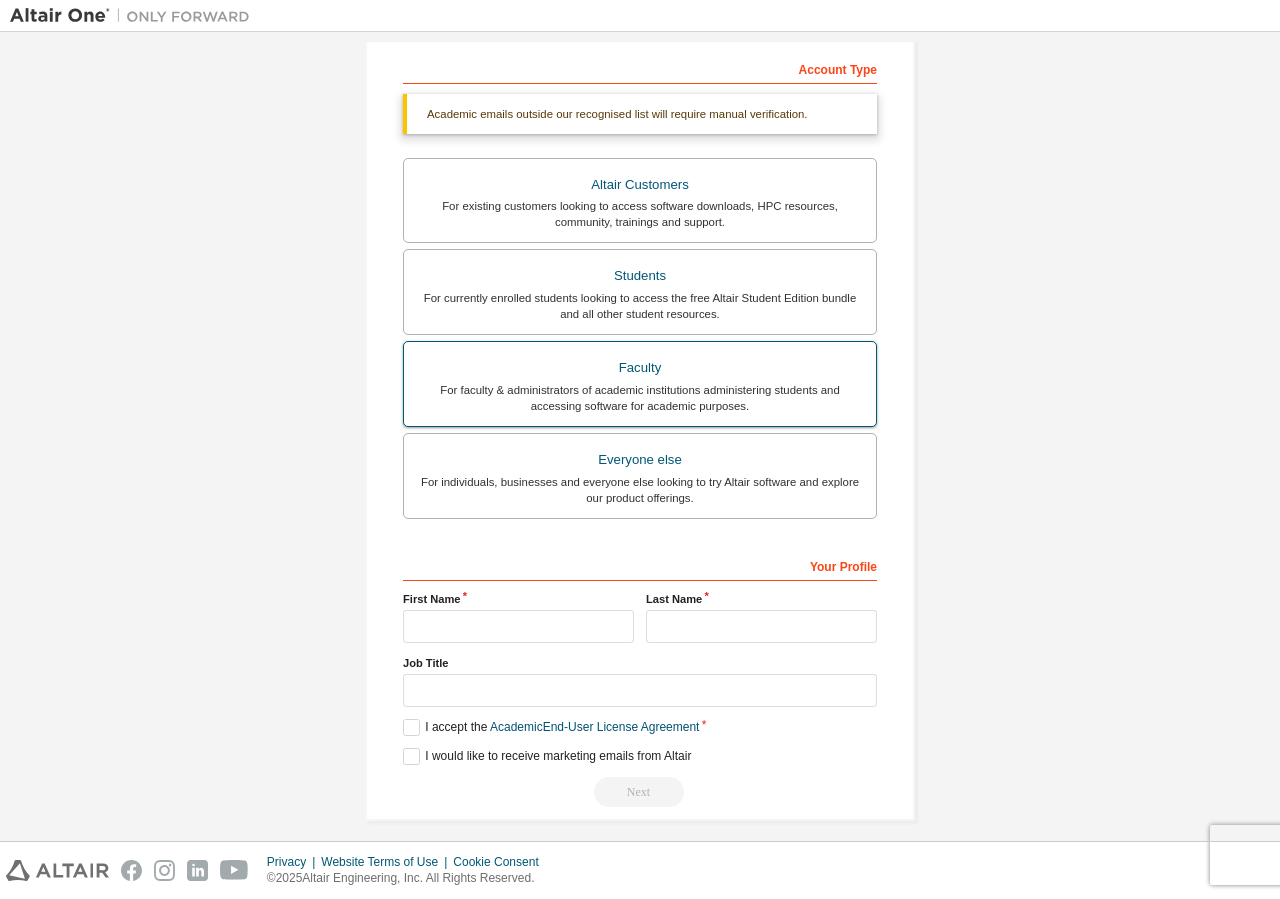 scroll, scrollTop: 323, scrollLeft: 0, axis: vertical 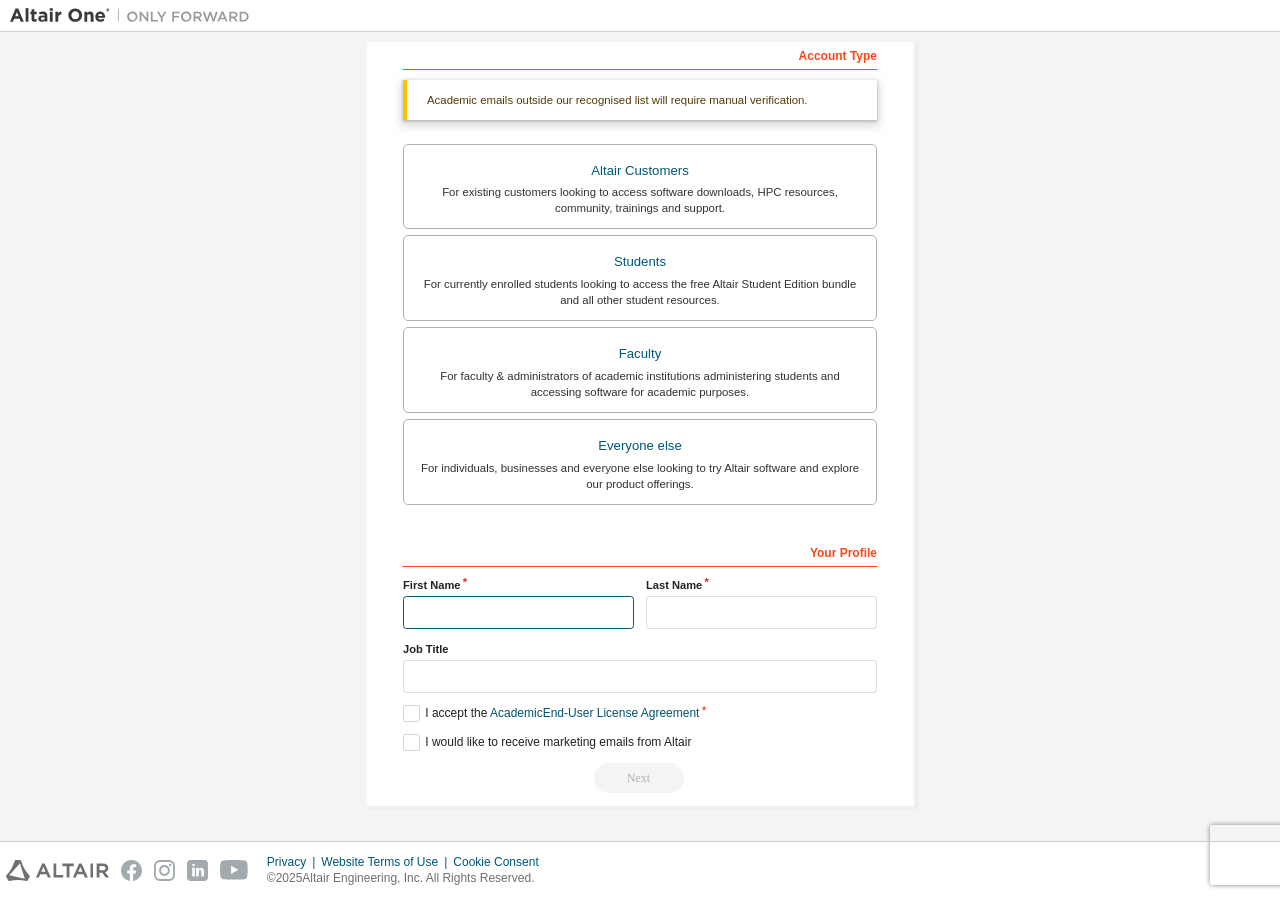 click at bounding box center (518, 612) 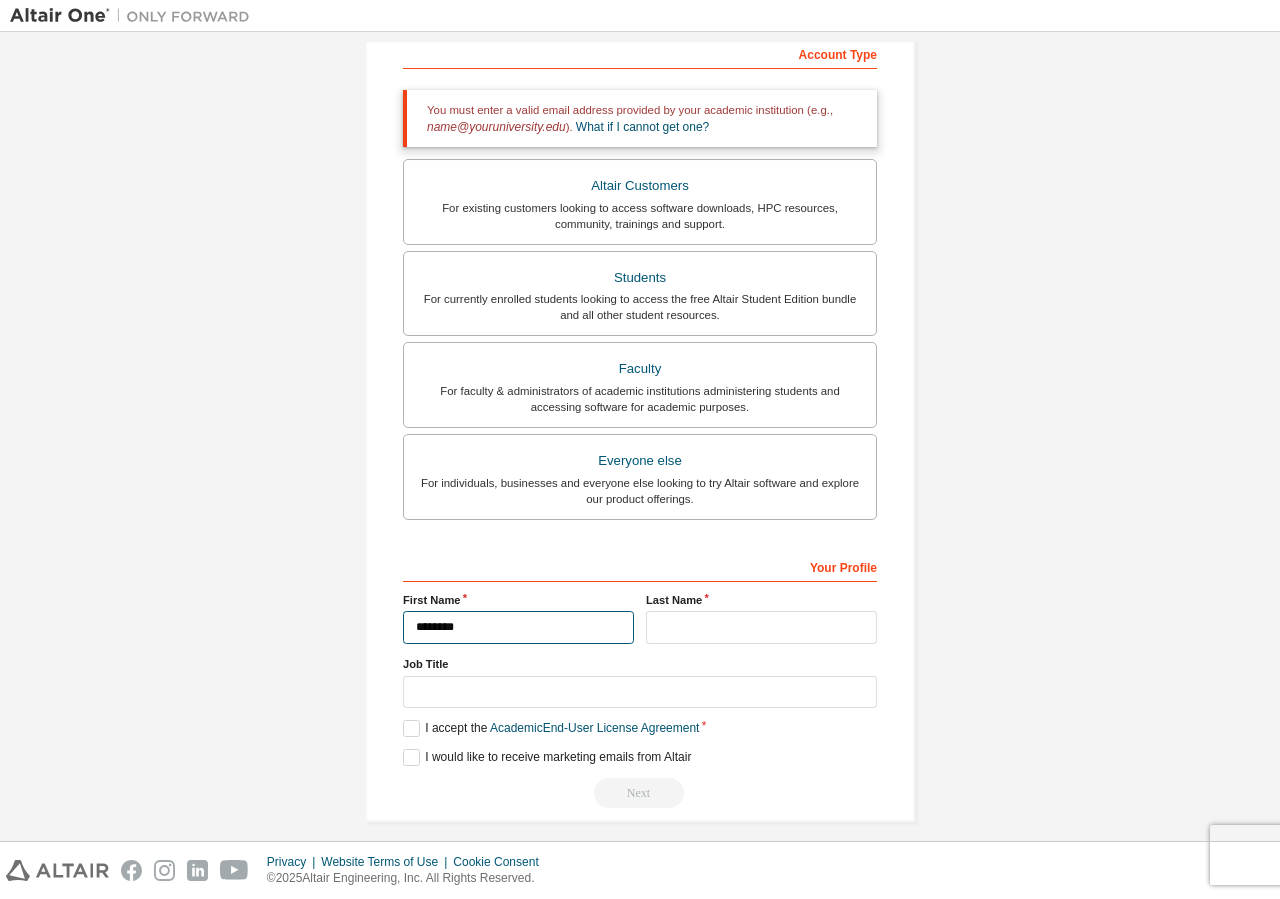 type on "********" 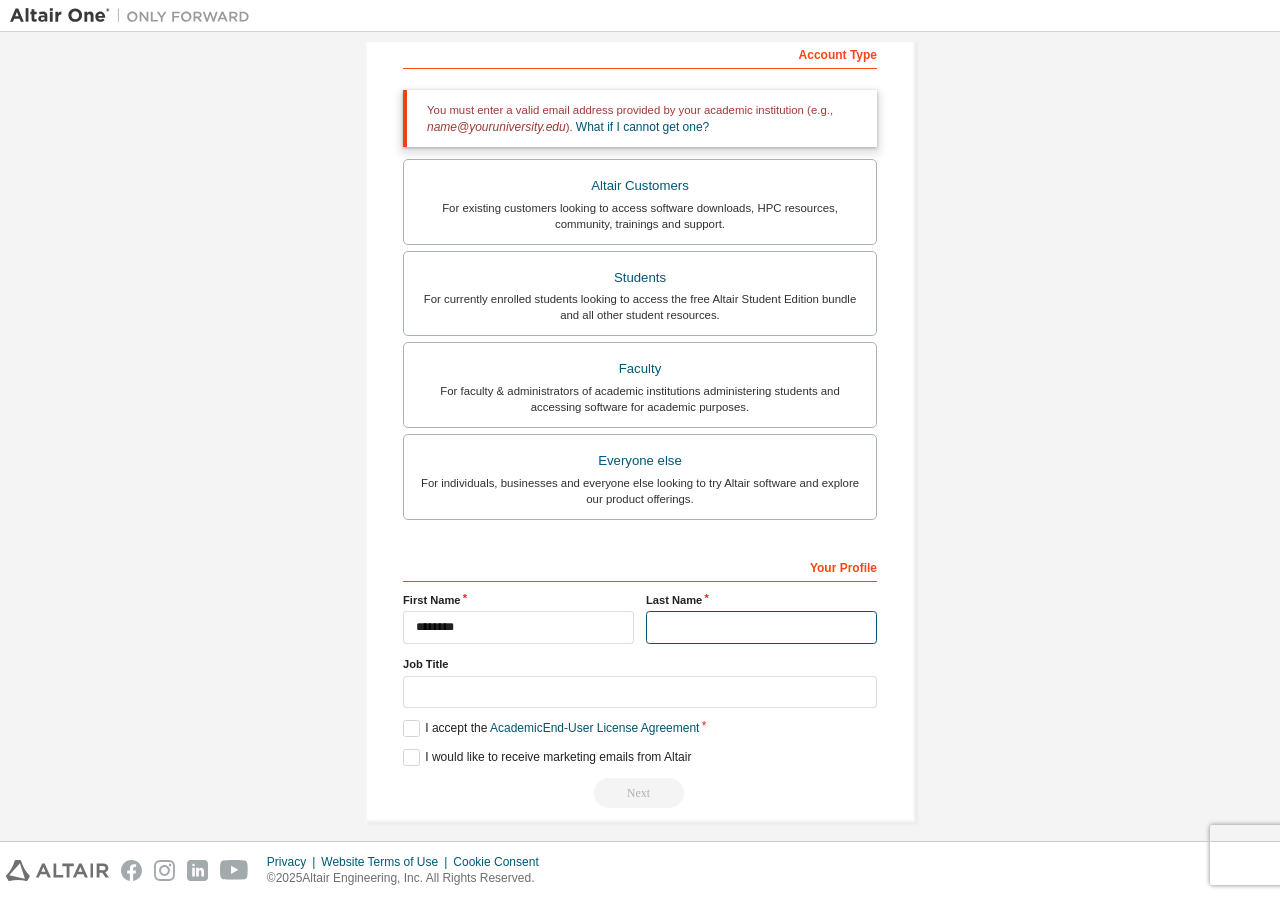 click at bounding box center [761, 627] 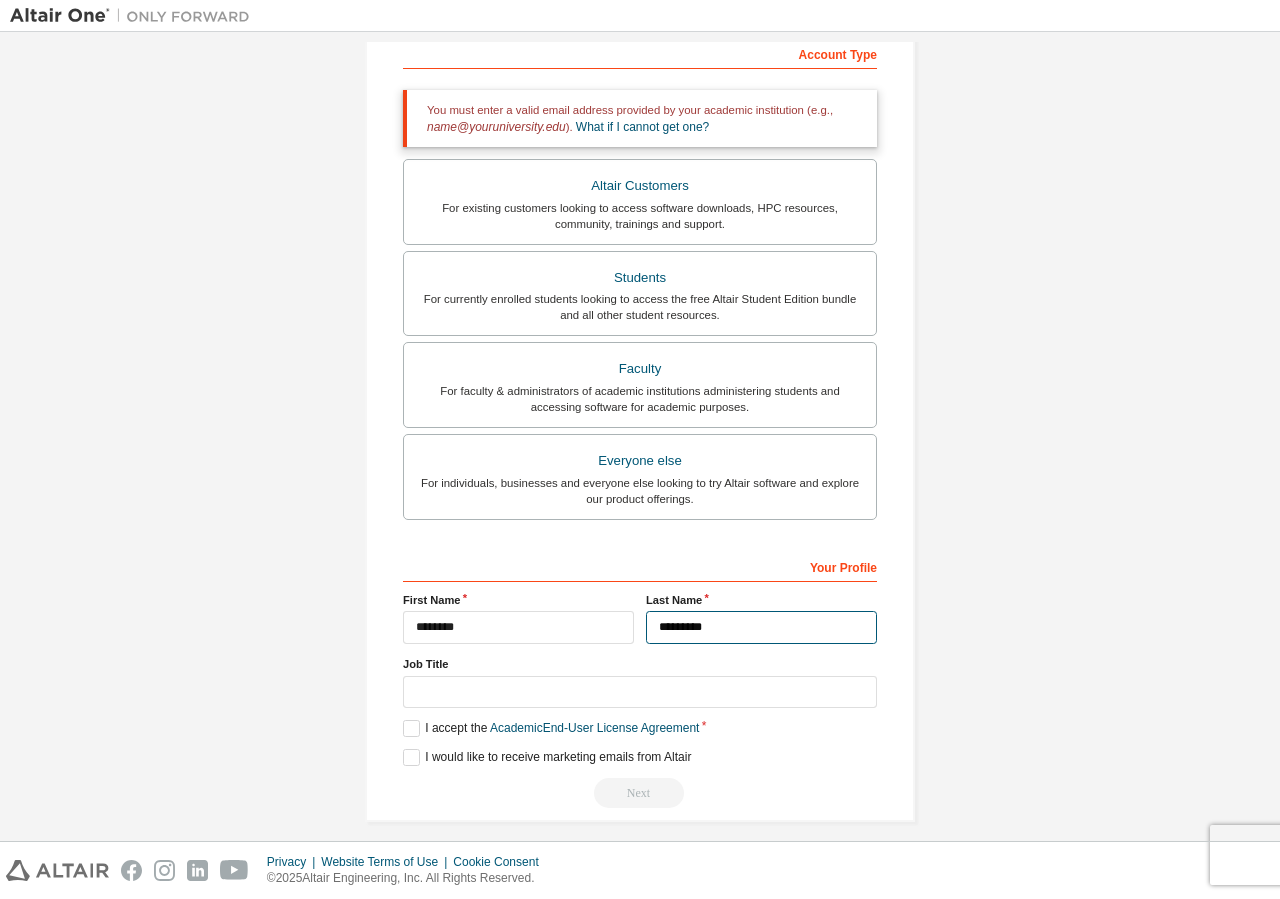 type on "*********" 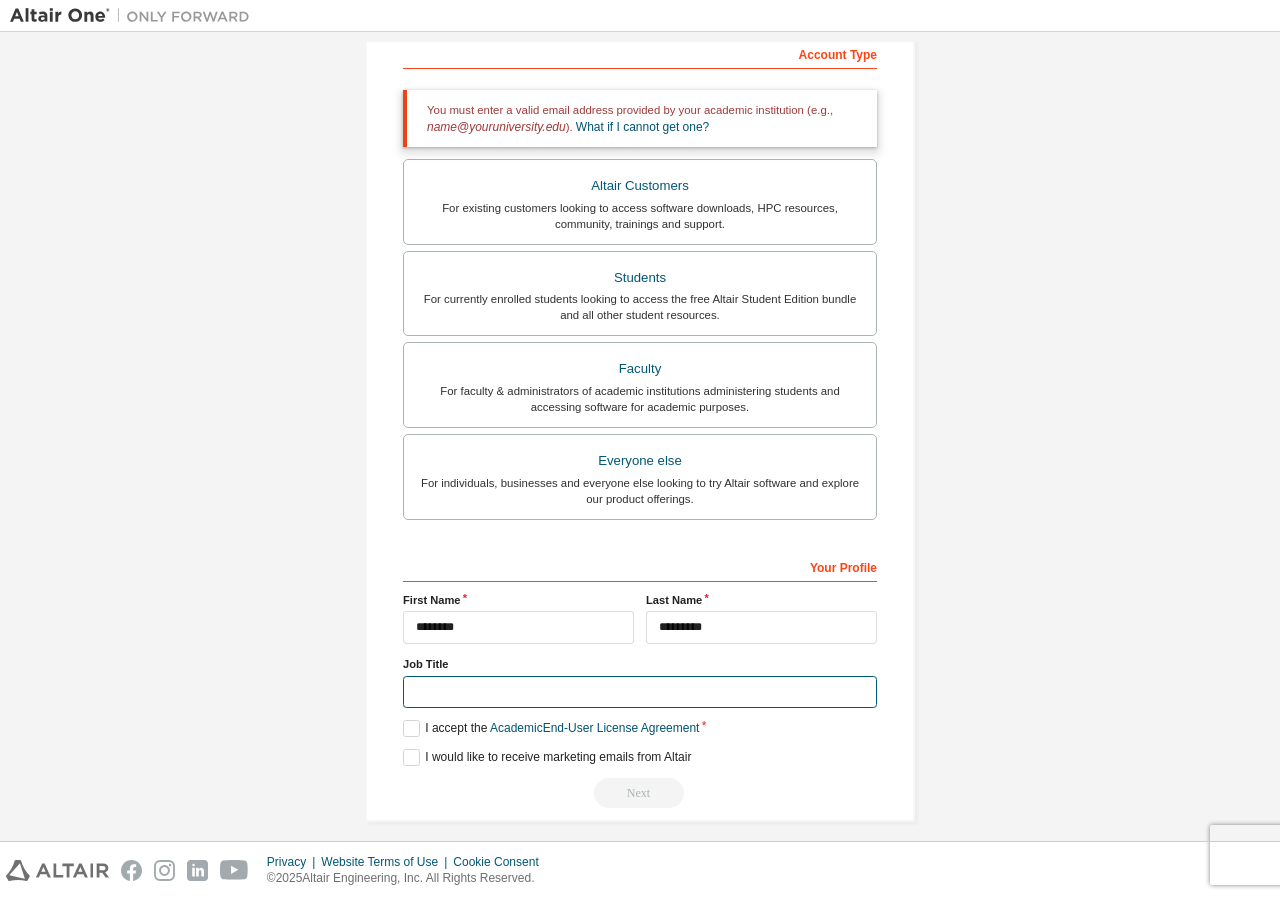 click at bounding box center (640, 692) 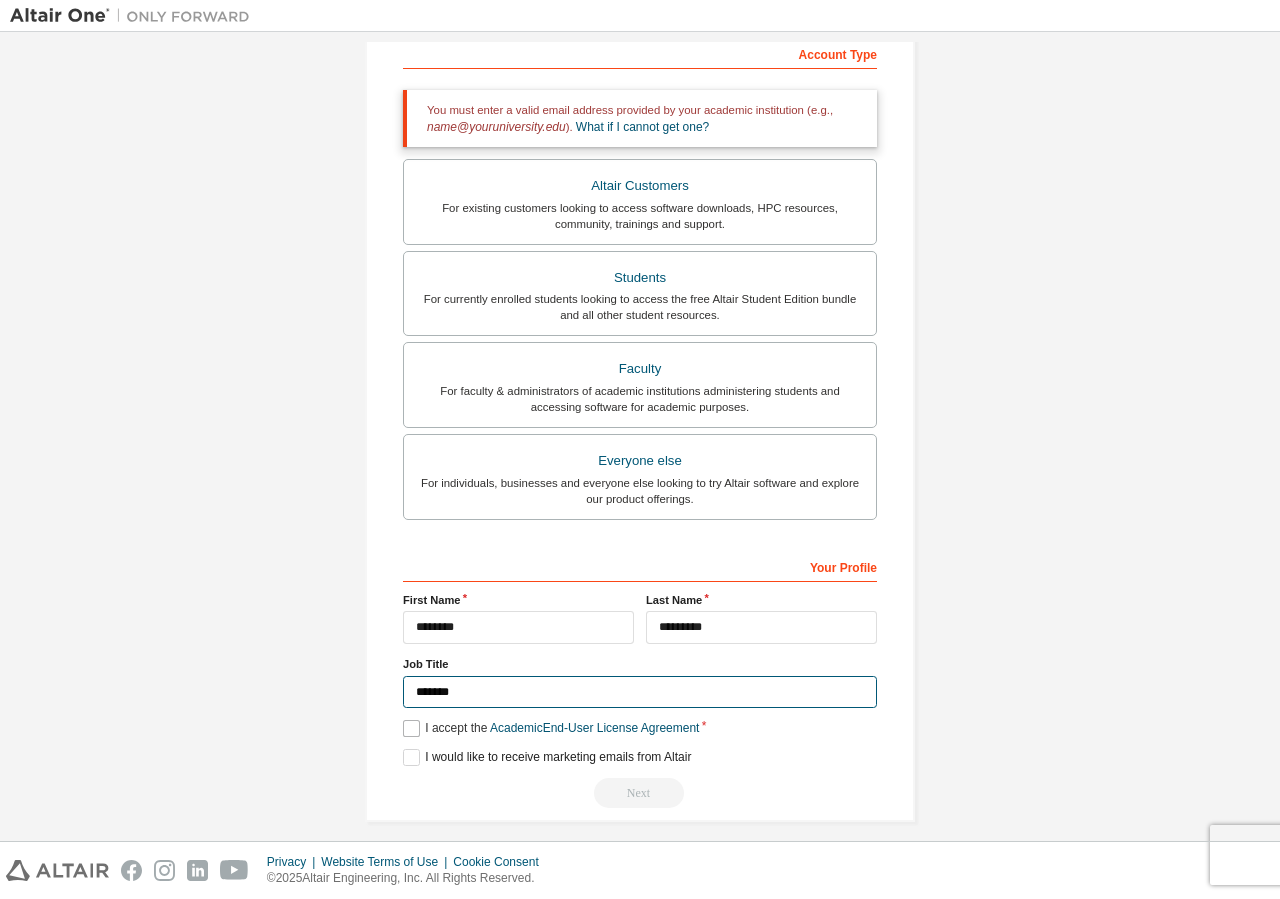 type on "*******" 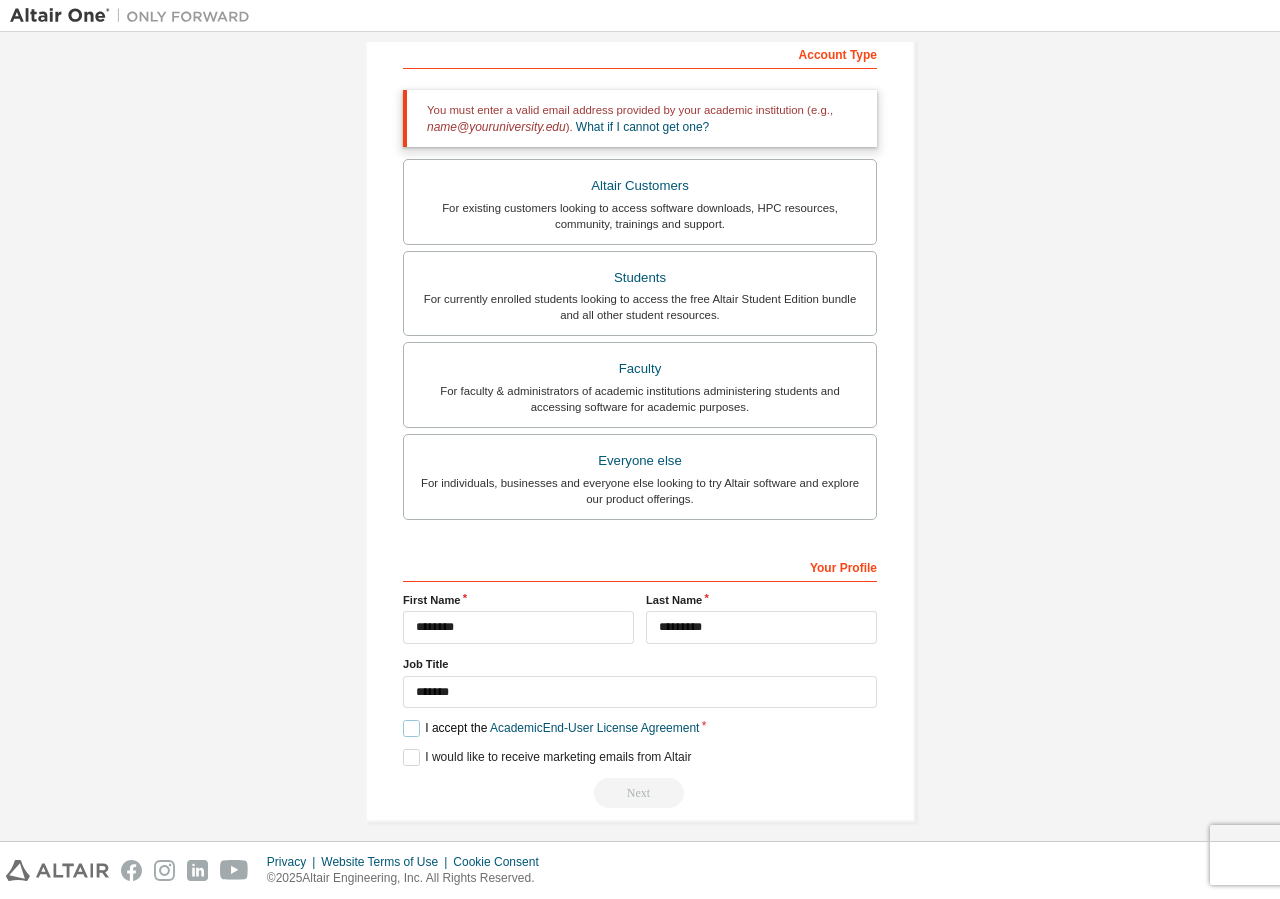 click on "I accept the   Academic   End-User License Agreement" at bounding box center (551, 728) 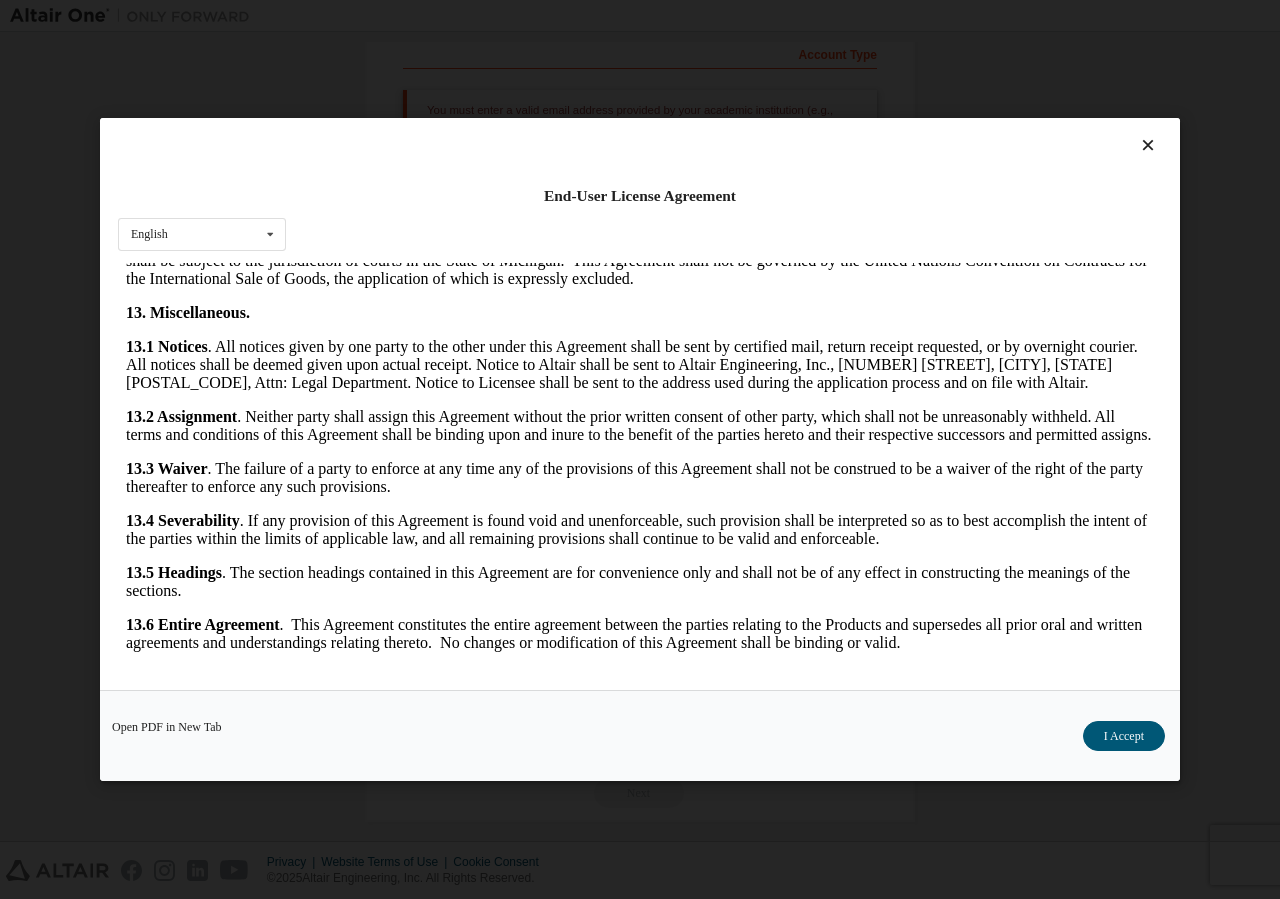 scroll, scrollTop: 3183, scrollLeft: 0, axis: vertical 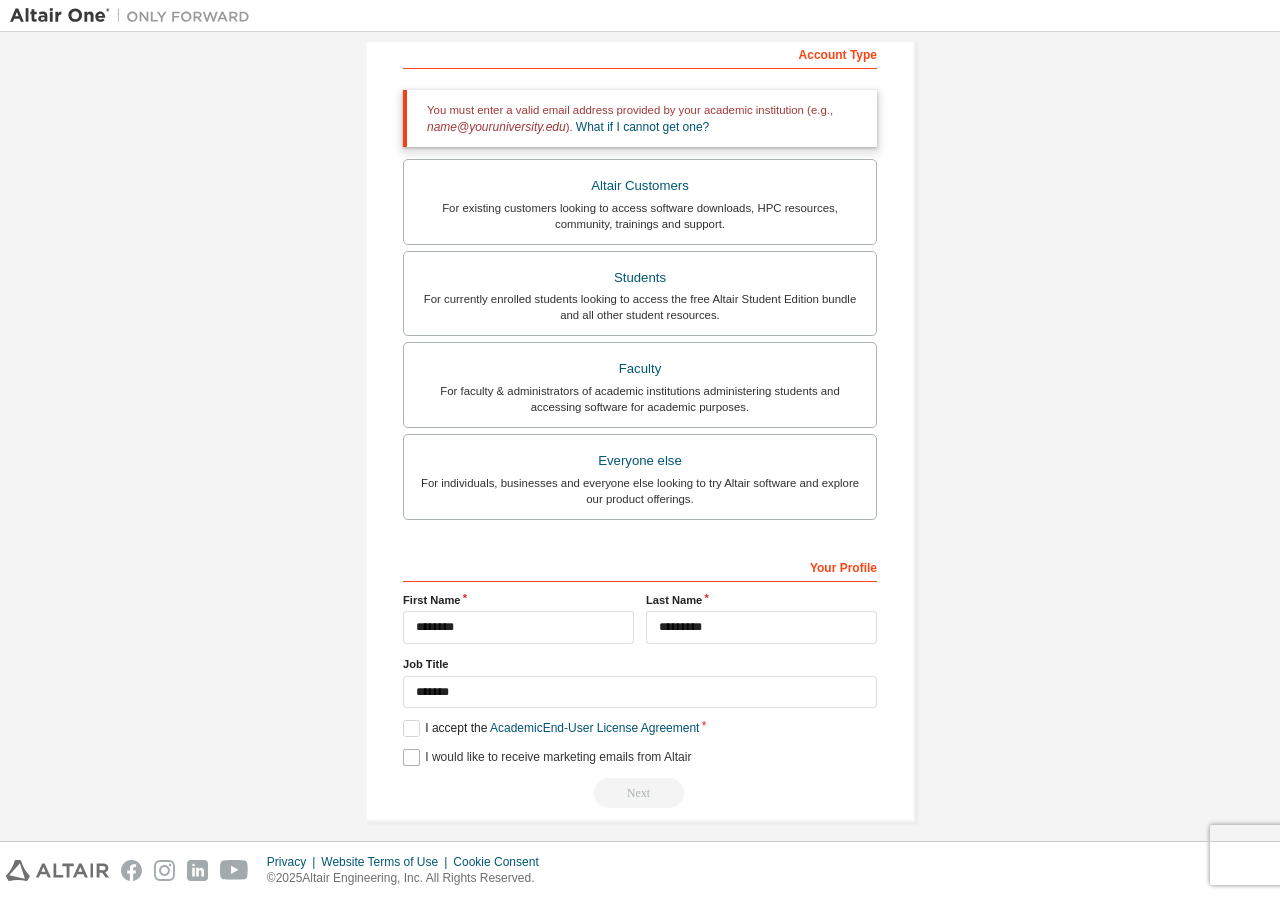 click on "**********" at bounding box center (640, 282) 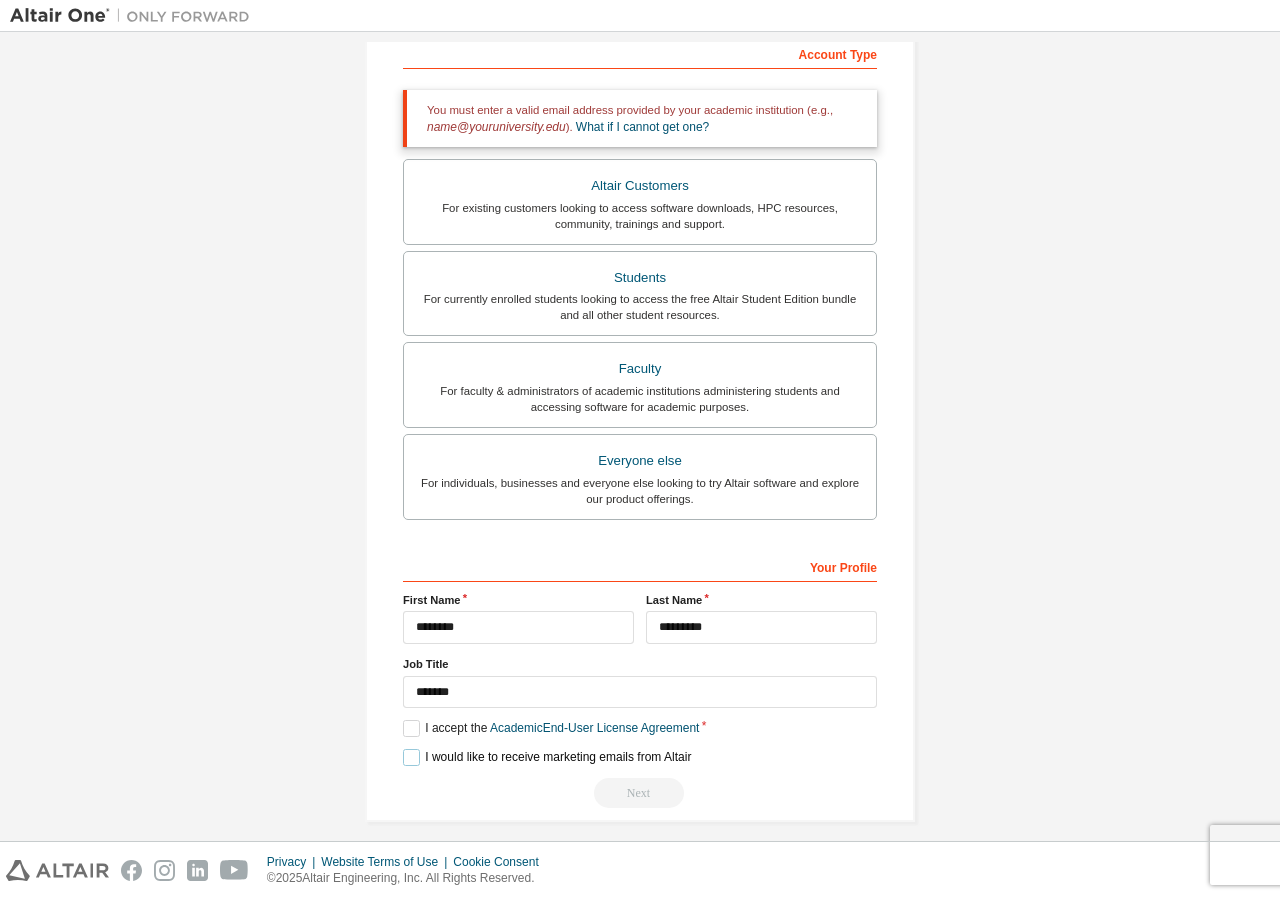 click on "I would like to receive marketing emails from Altair" at bounding box center (547, 757) 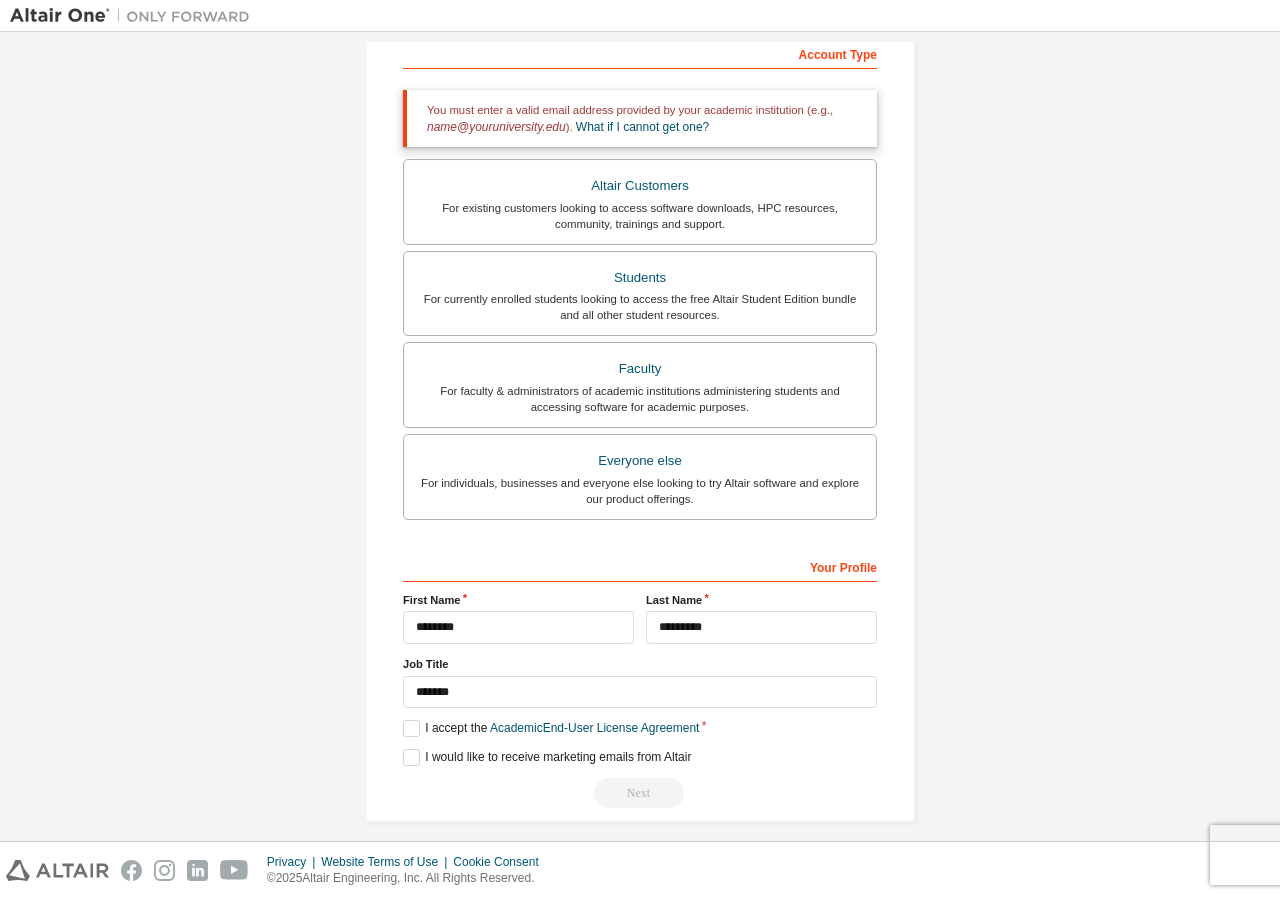 click on "Next" at bounding box center (640, 793) 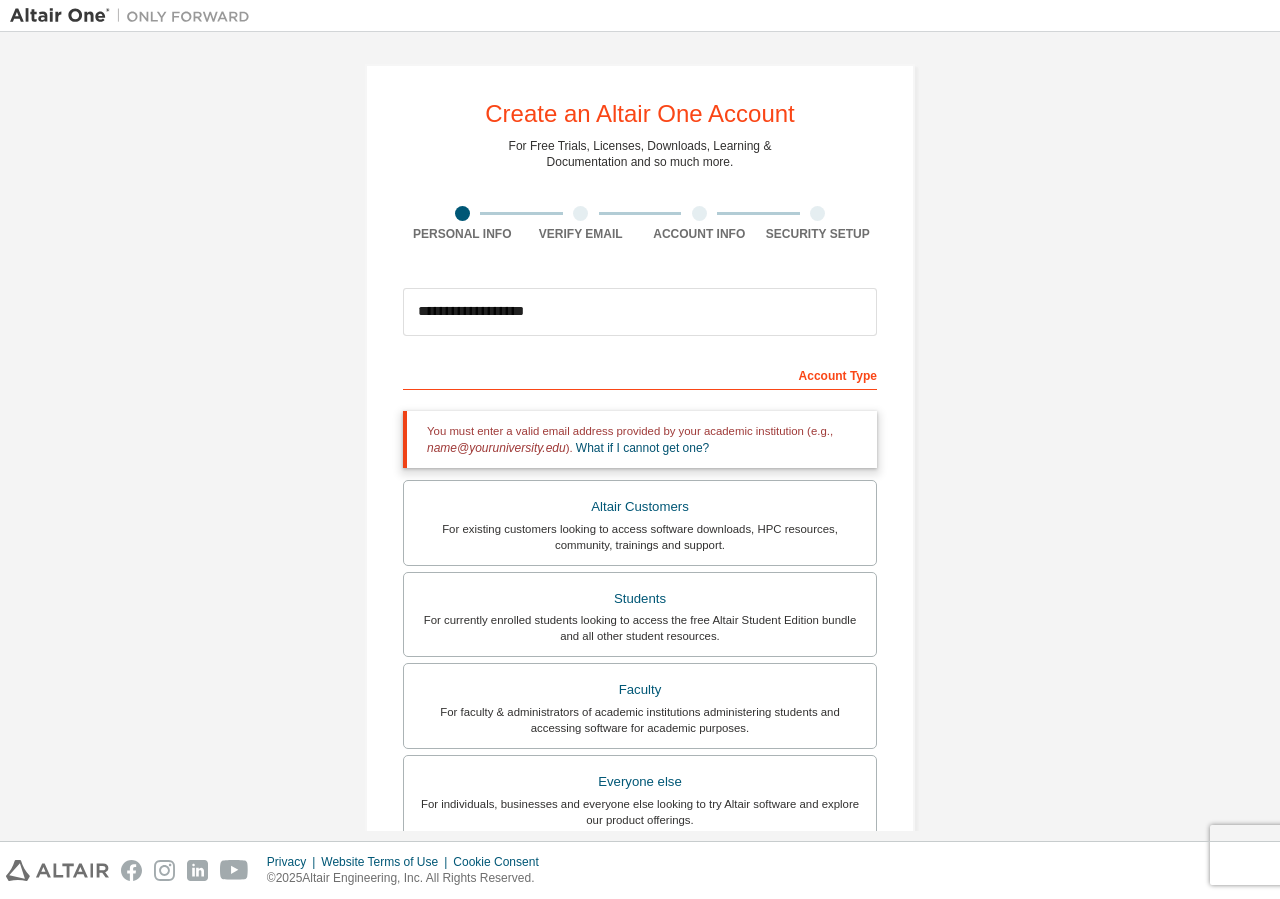 scroll, scrollTop: 0, scrollLeft: 0, axis: both 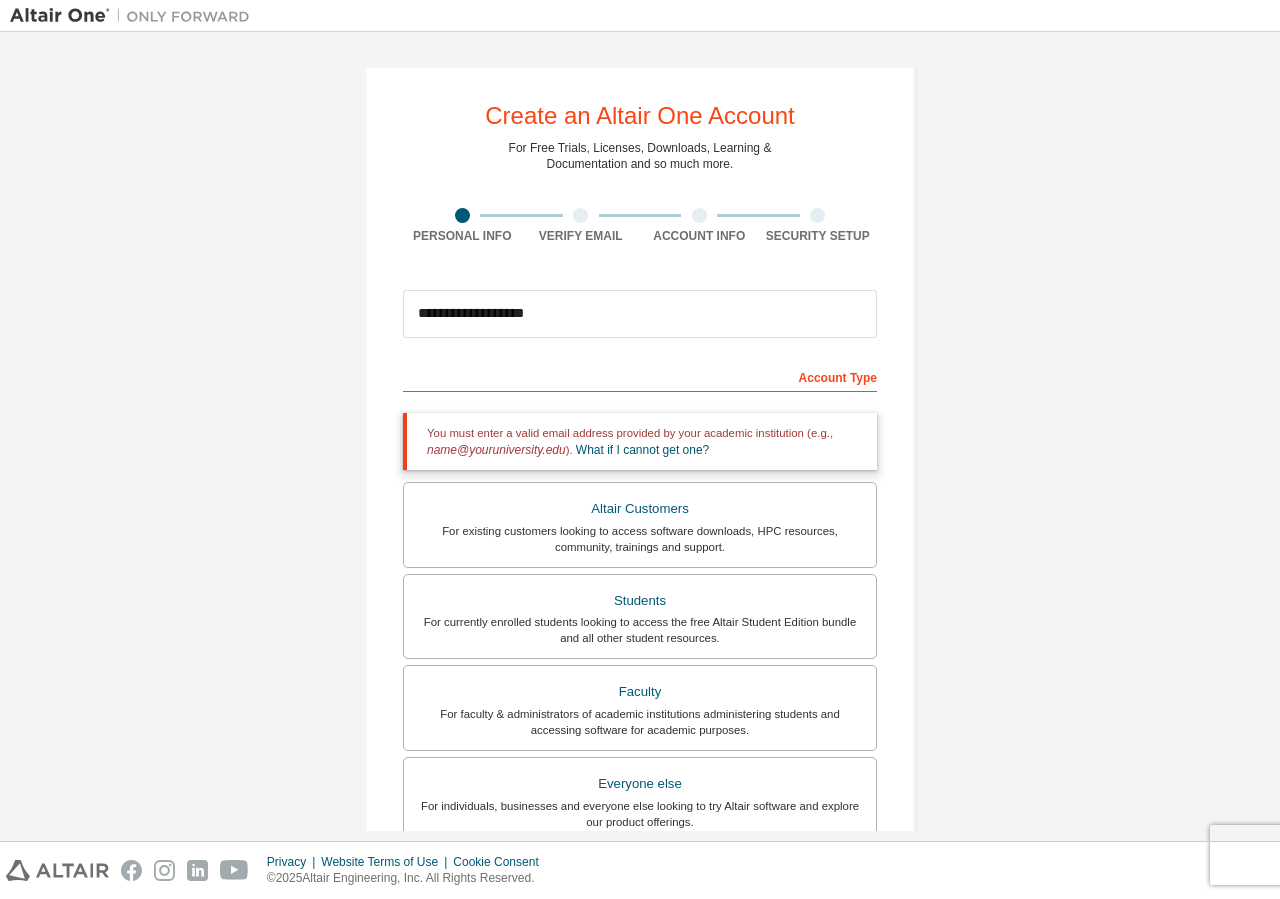 click on "Account Type" at bounding box center [640, 376] 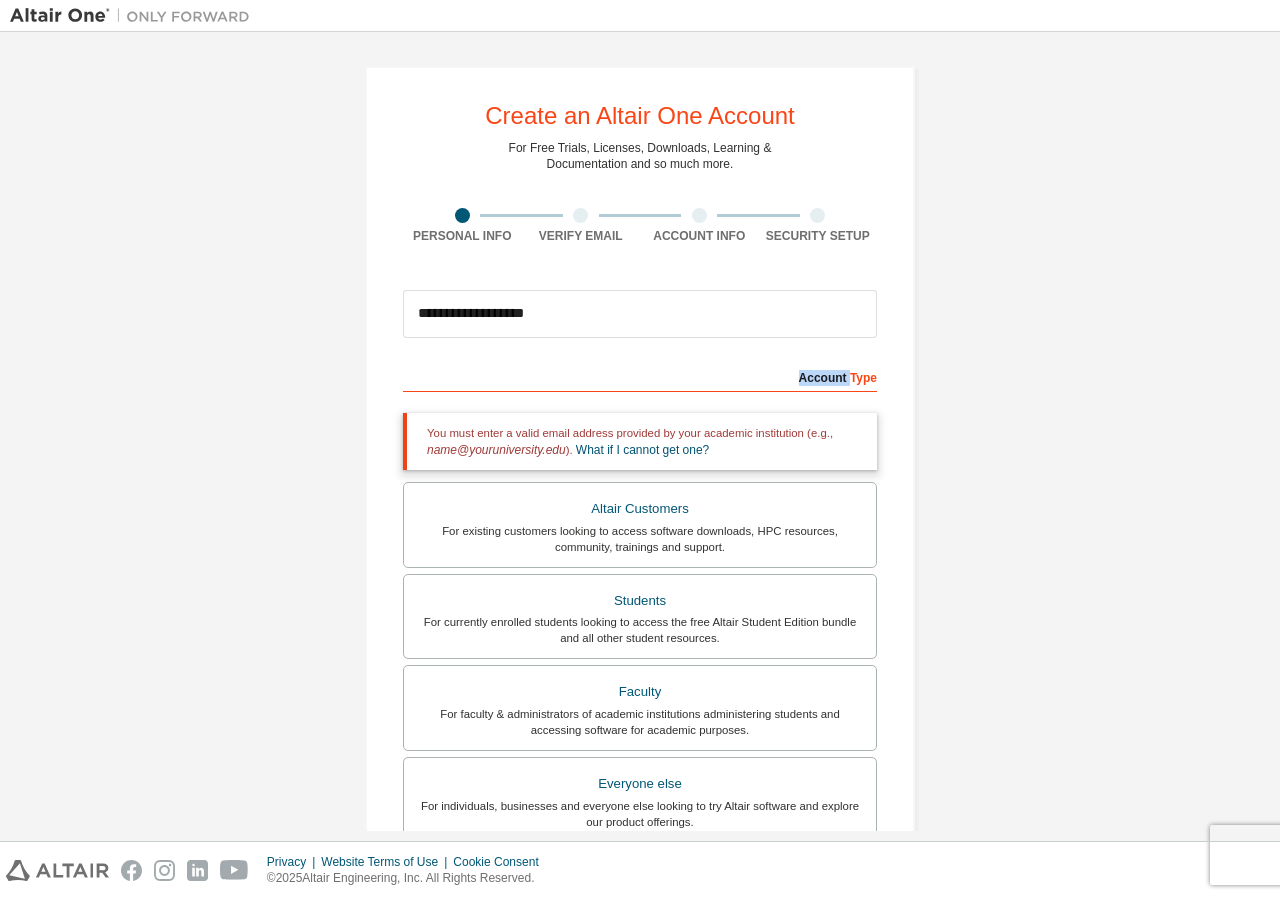 click on "Account Type" at bounding box center (640, 376) 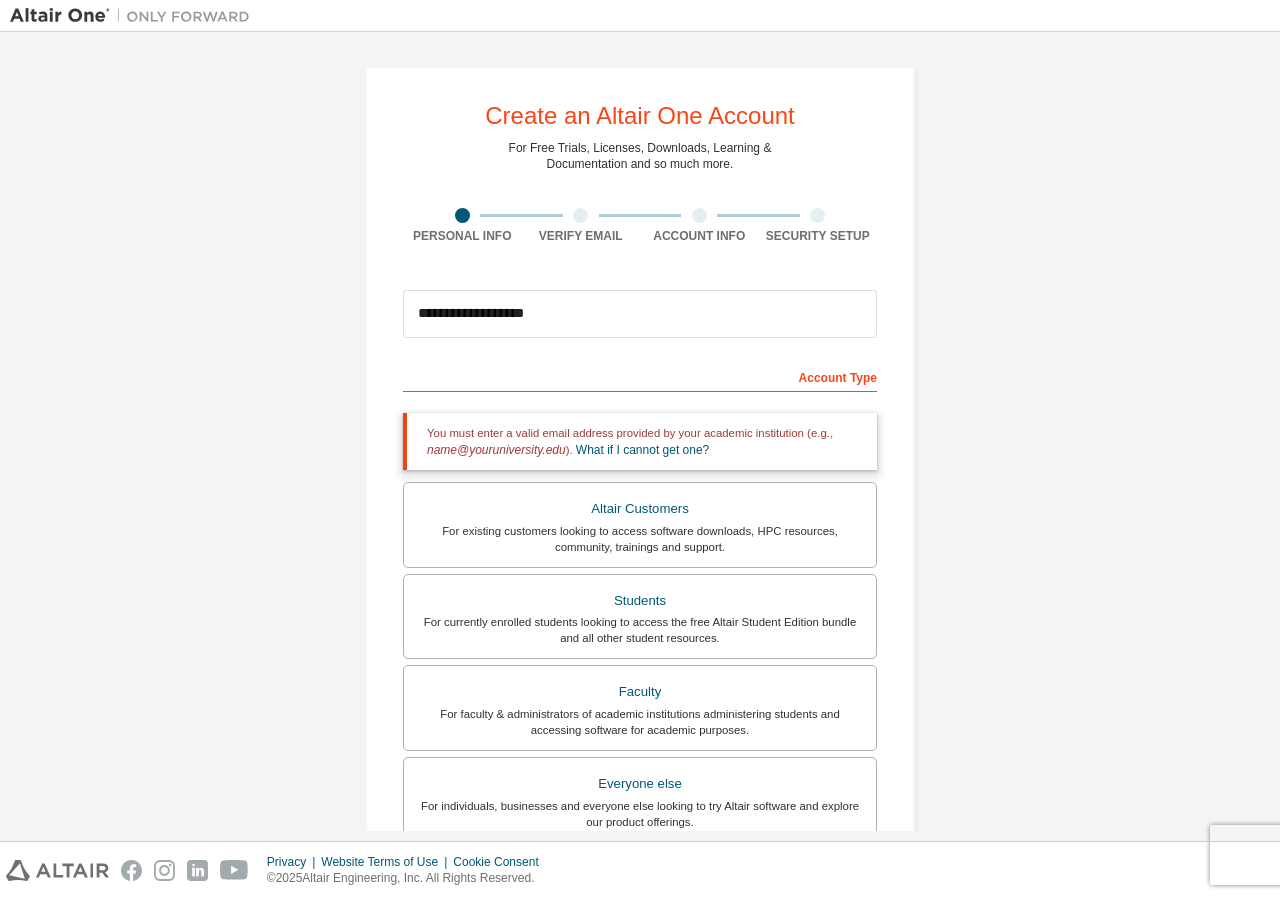 click on "Account Type" at bounding box center [640, 376] 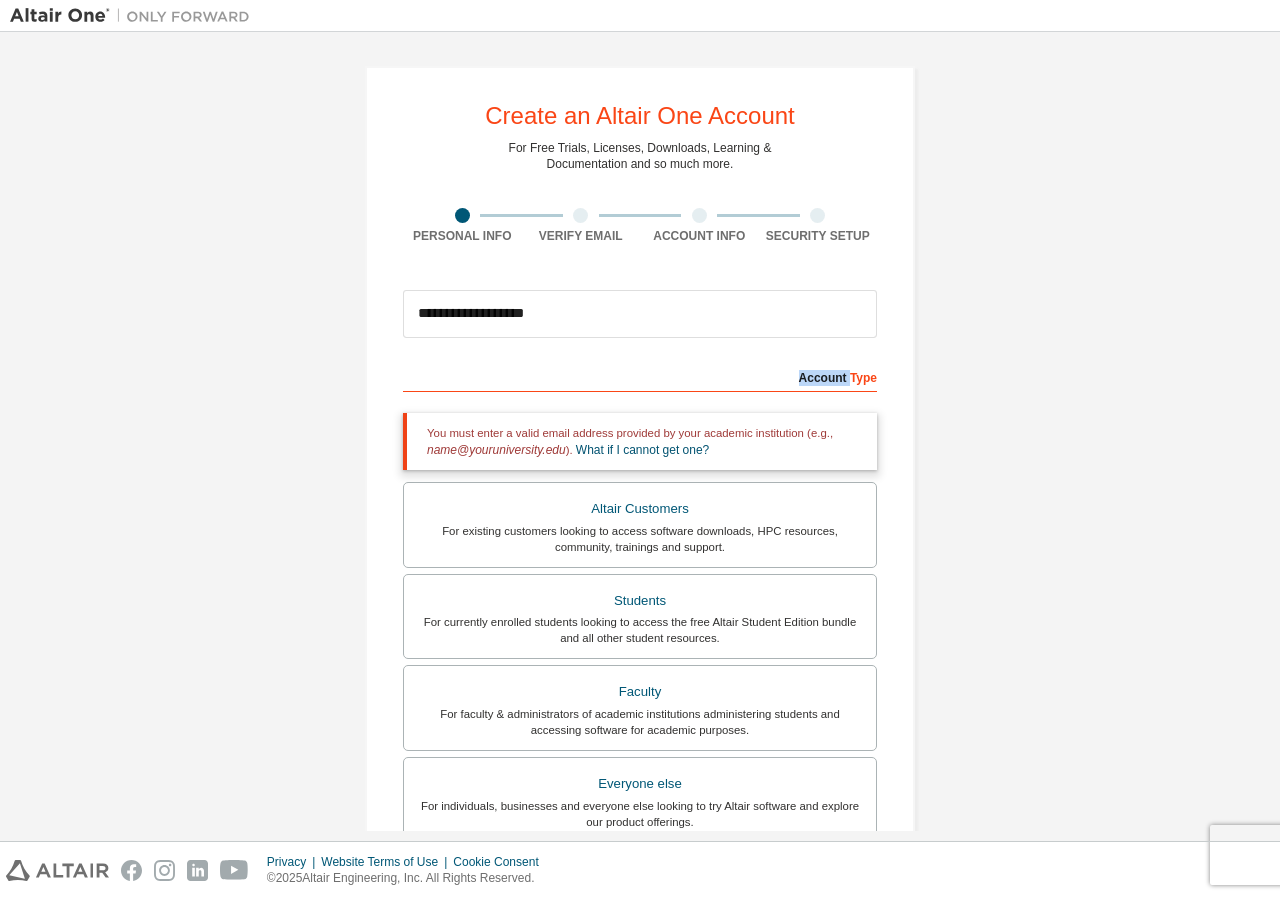 click on "Account Type" at bounding box center (640, 376) 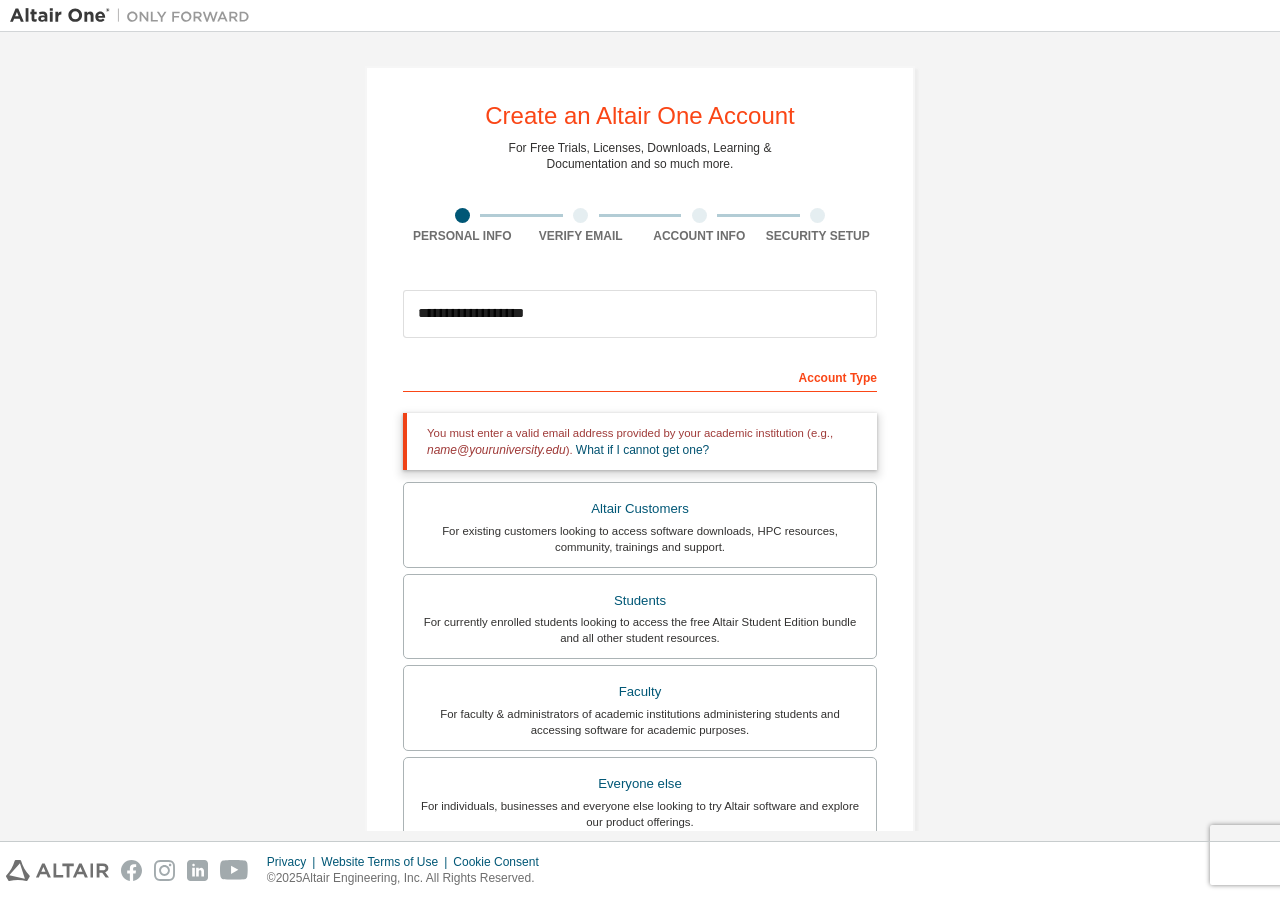 click on "Account Type" at bounding box center [640, 376] 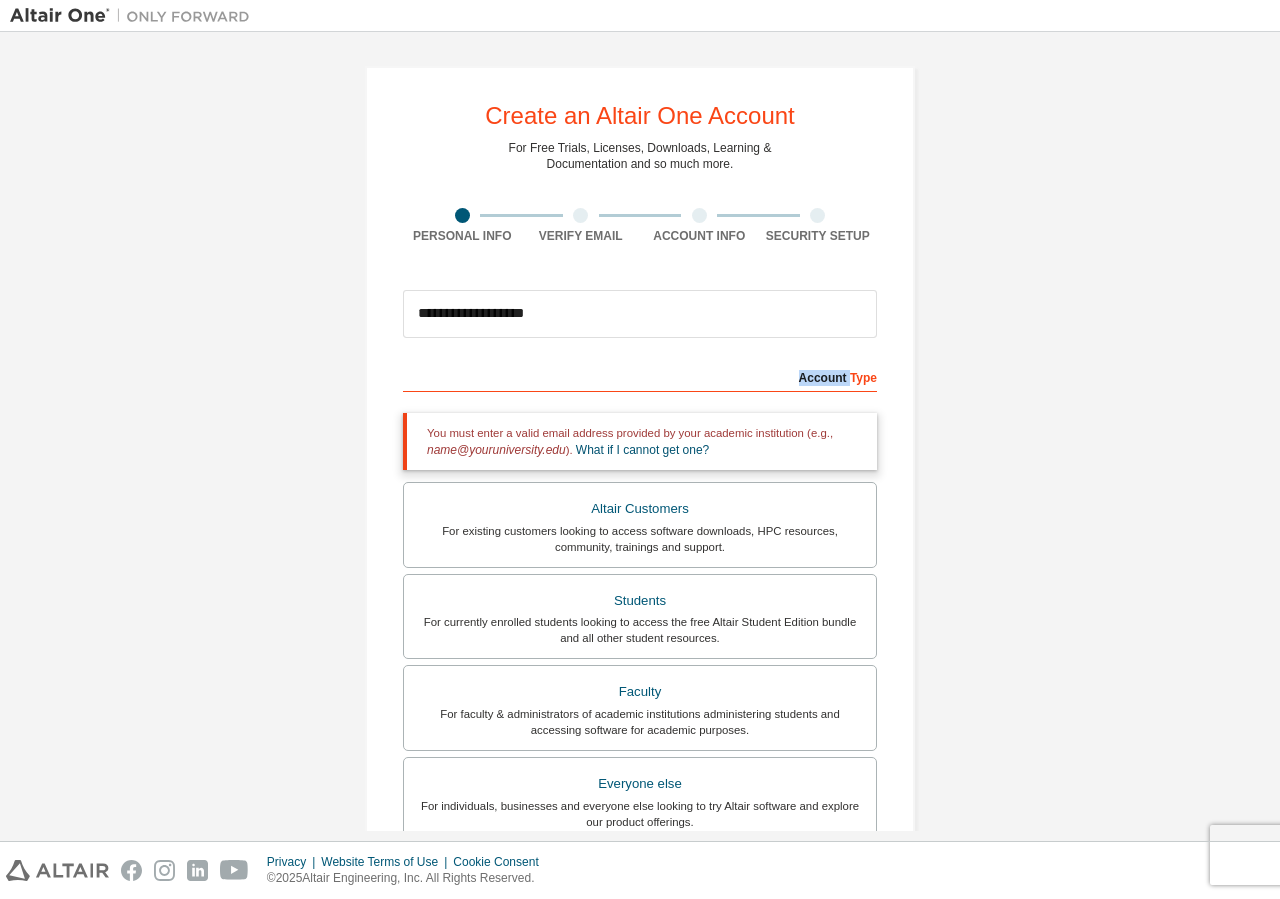click on "Account Type" at bounding box center (640, 376) 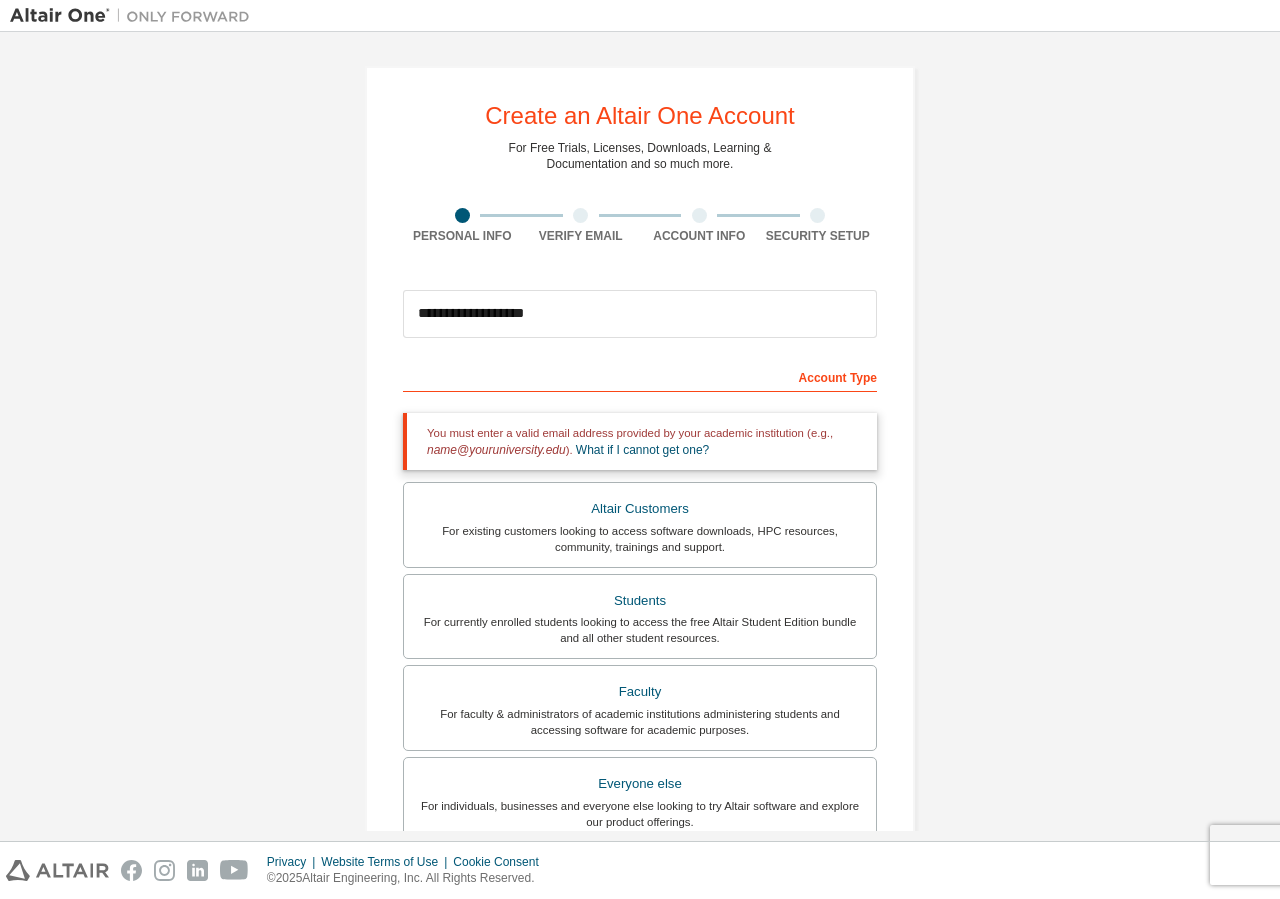 click on "Account Type" at bounding box center (640, 376) 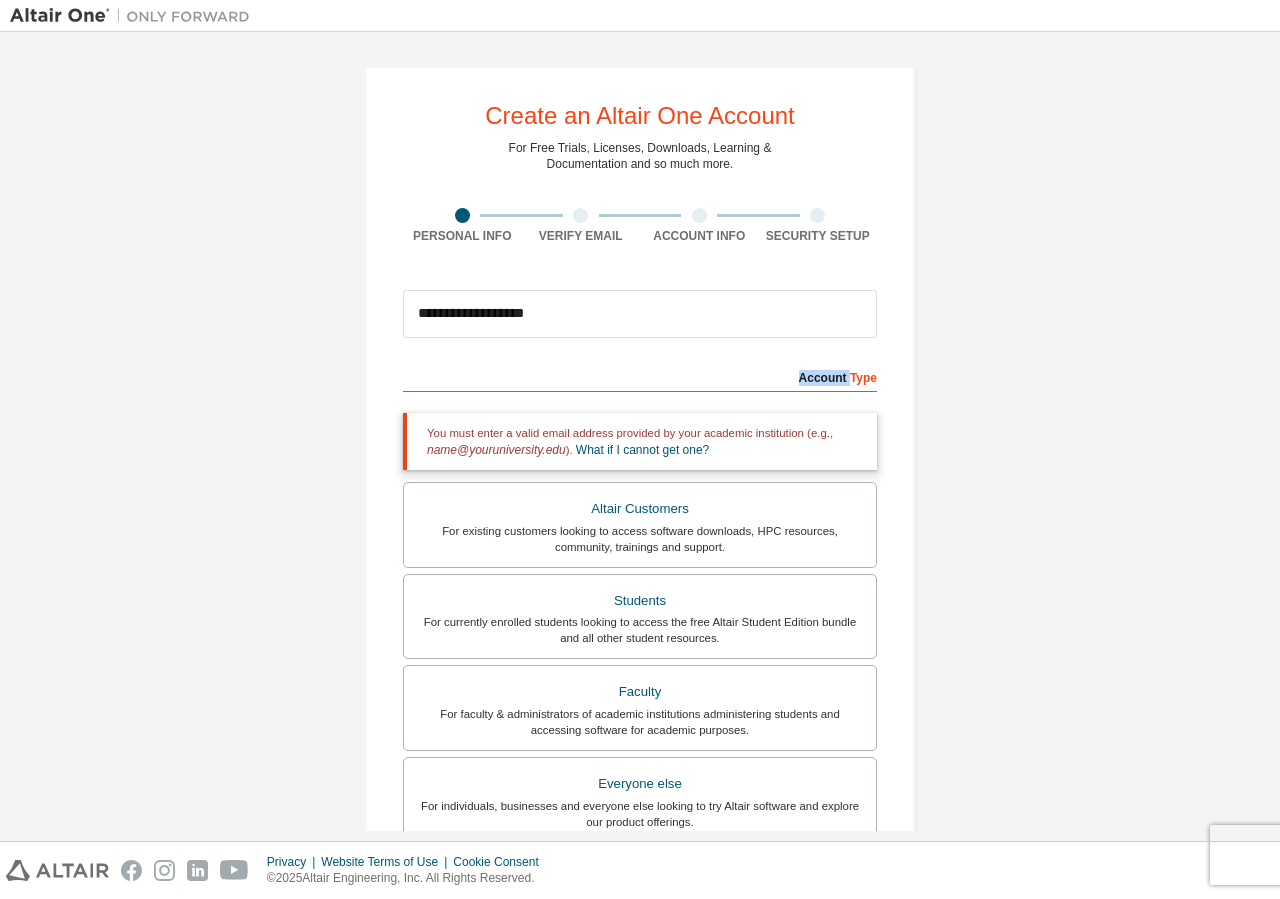 click on "Account Type" at bounding box center [640, 376] 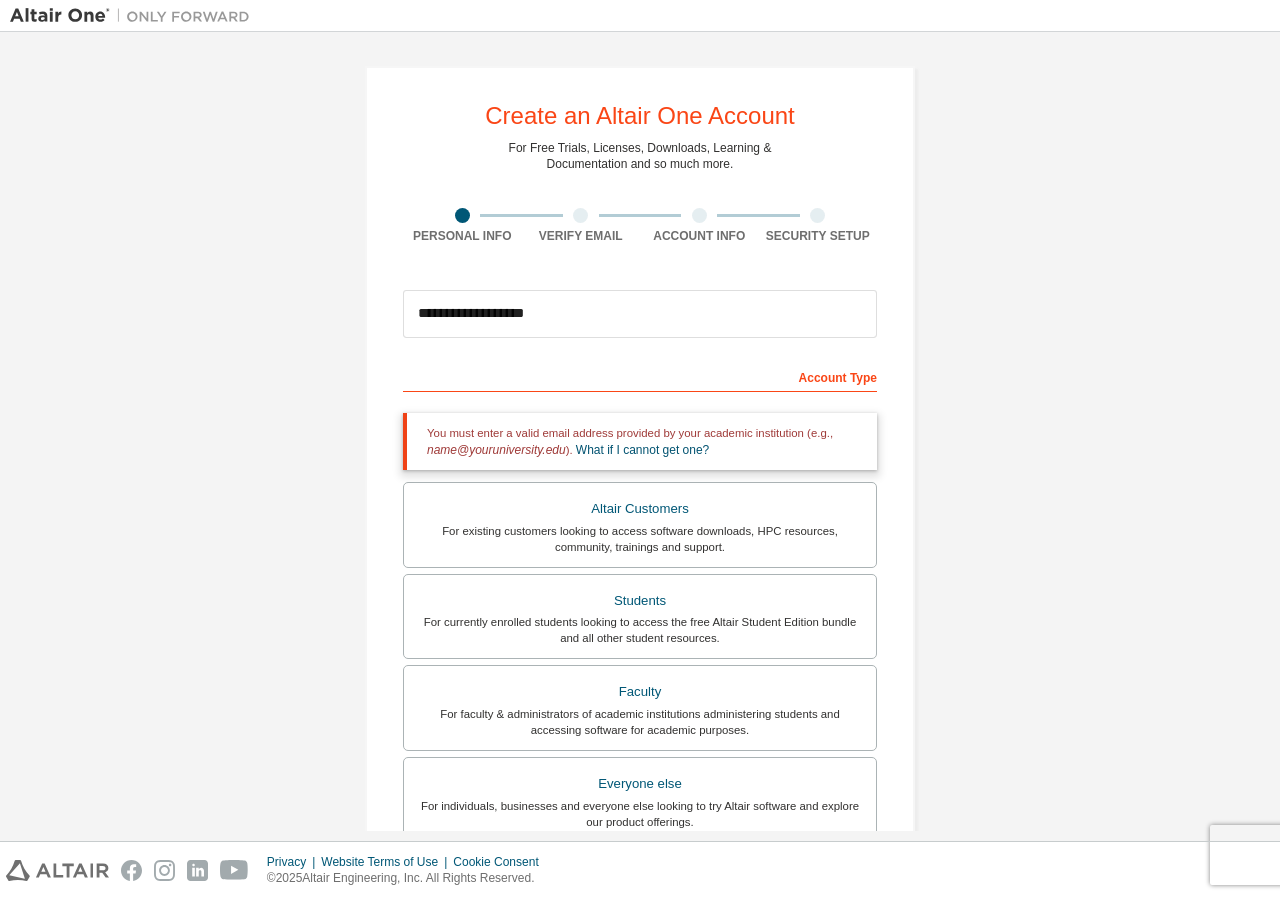 click on "Account Type" at bounding box center (640, 376) 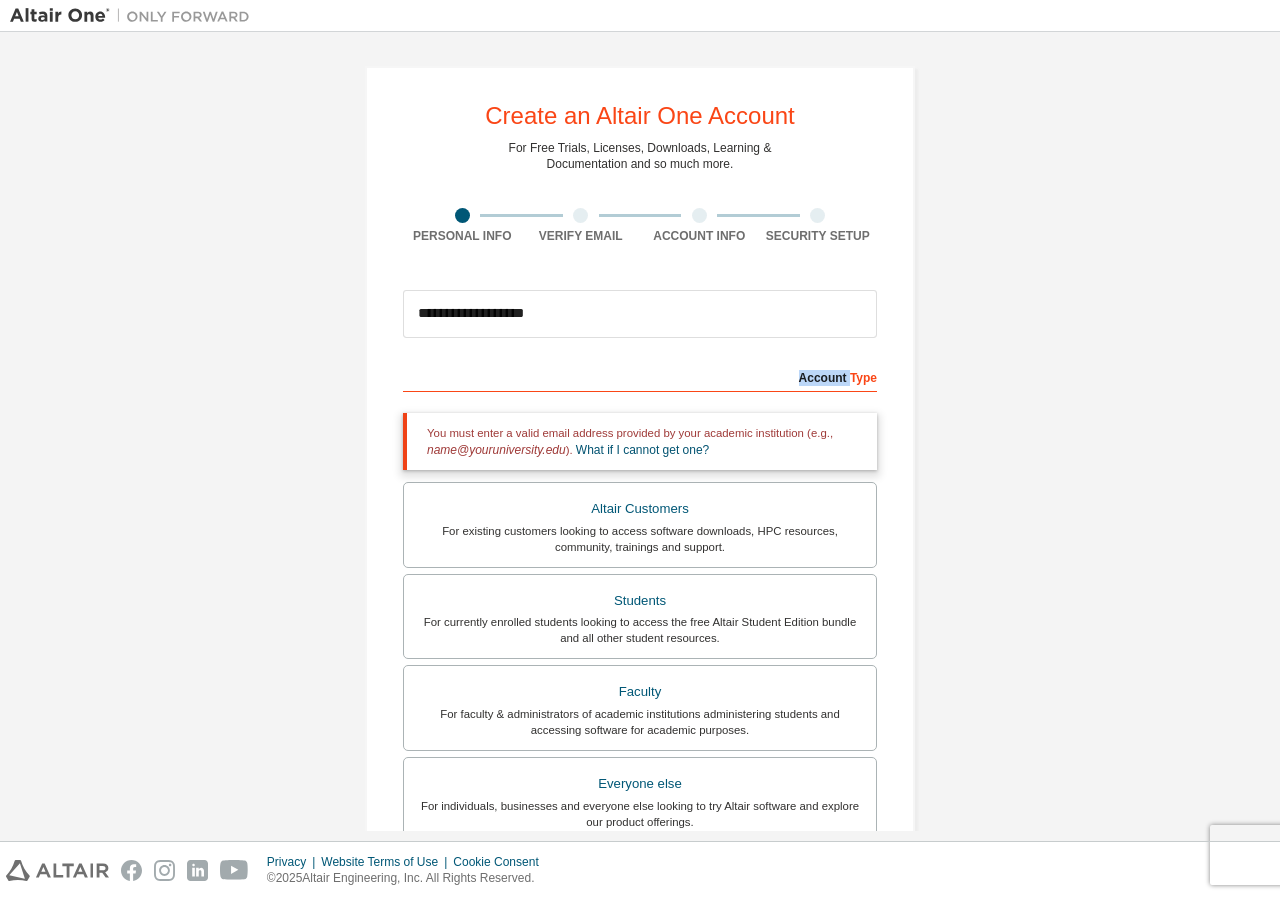 click on "Account Type" at bounding box center [640, 376] 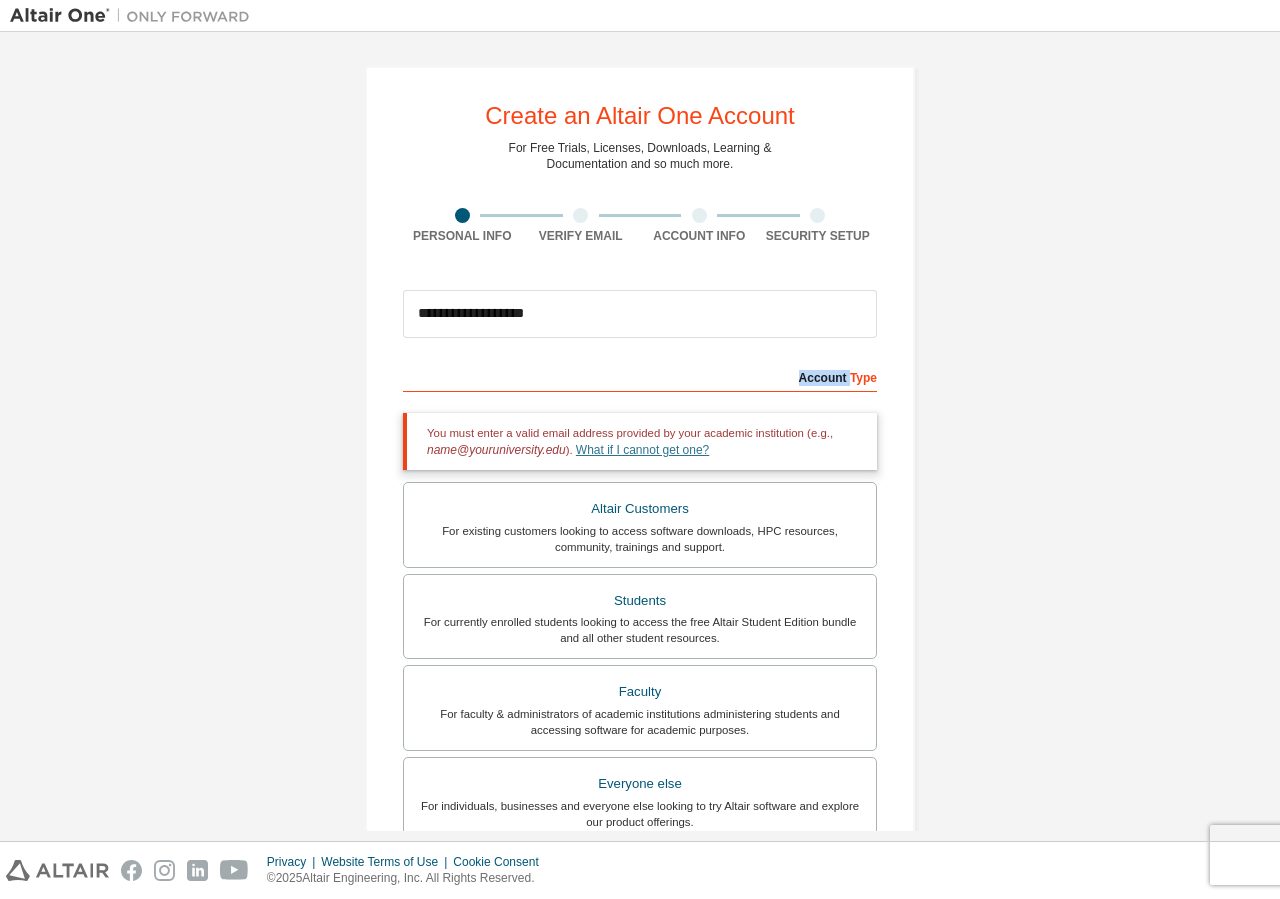 click on "What if I cannot get one?" at bounding box center [642, 450] 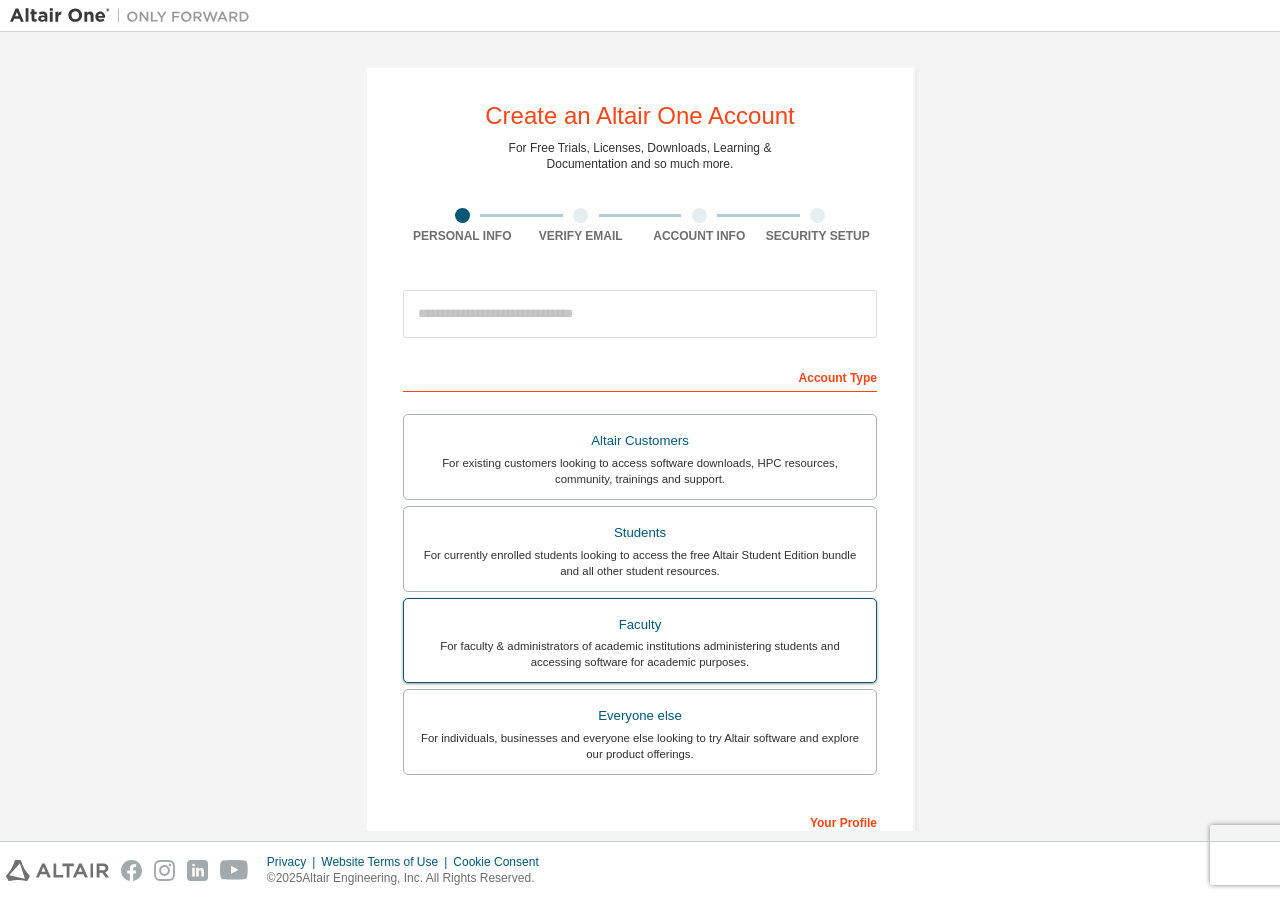 scroll, scrollTop: 0, scrollLeft: 0, axis: both 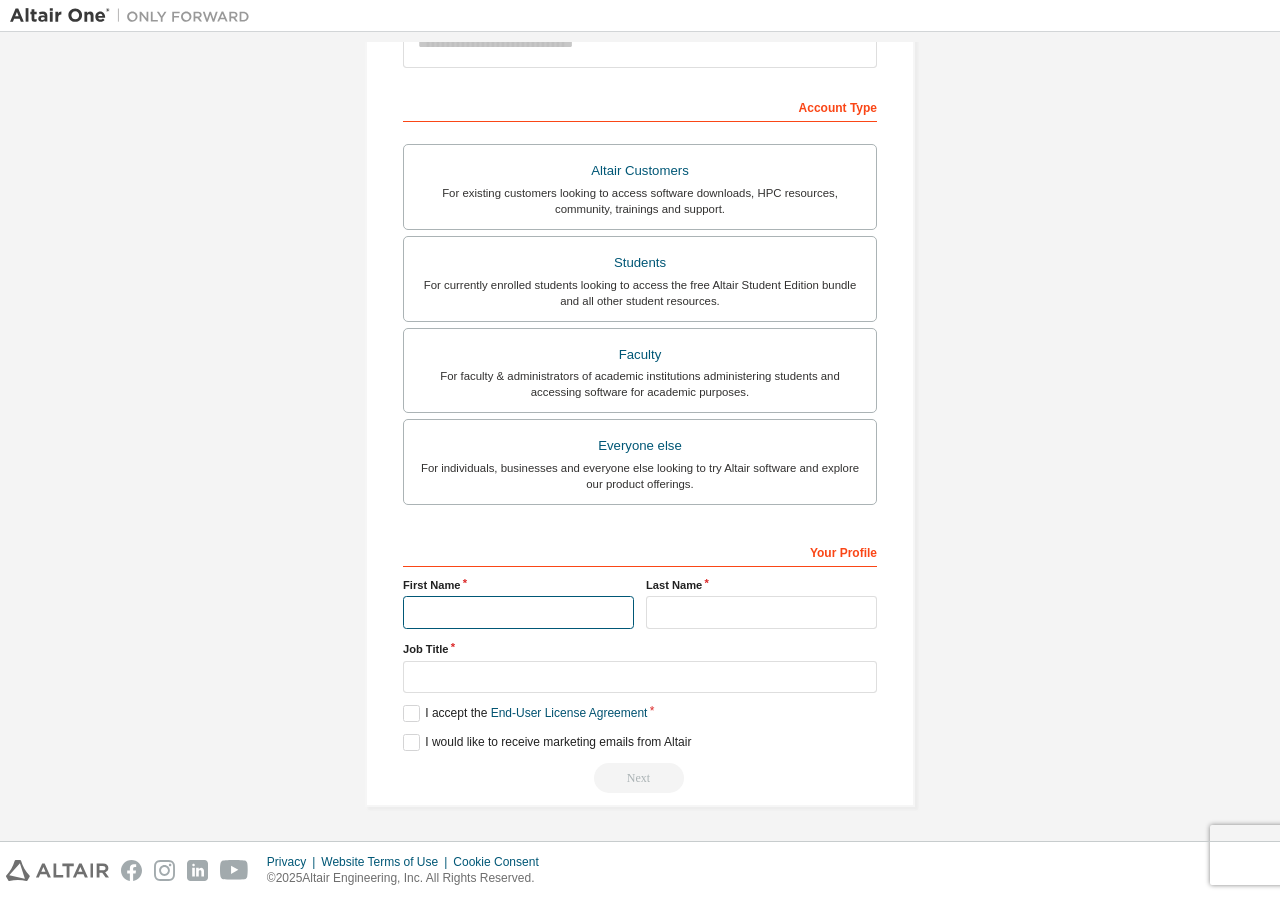 click at bounding box center [518, 612] 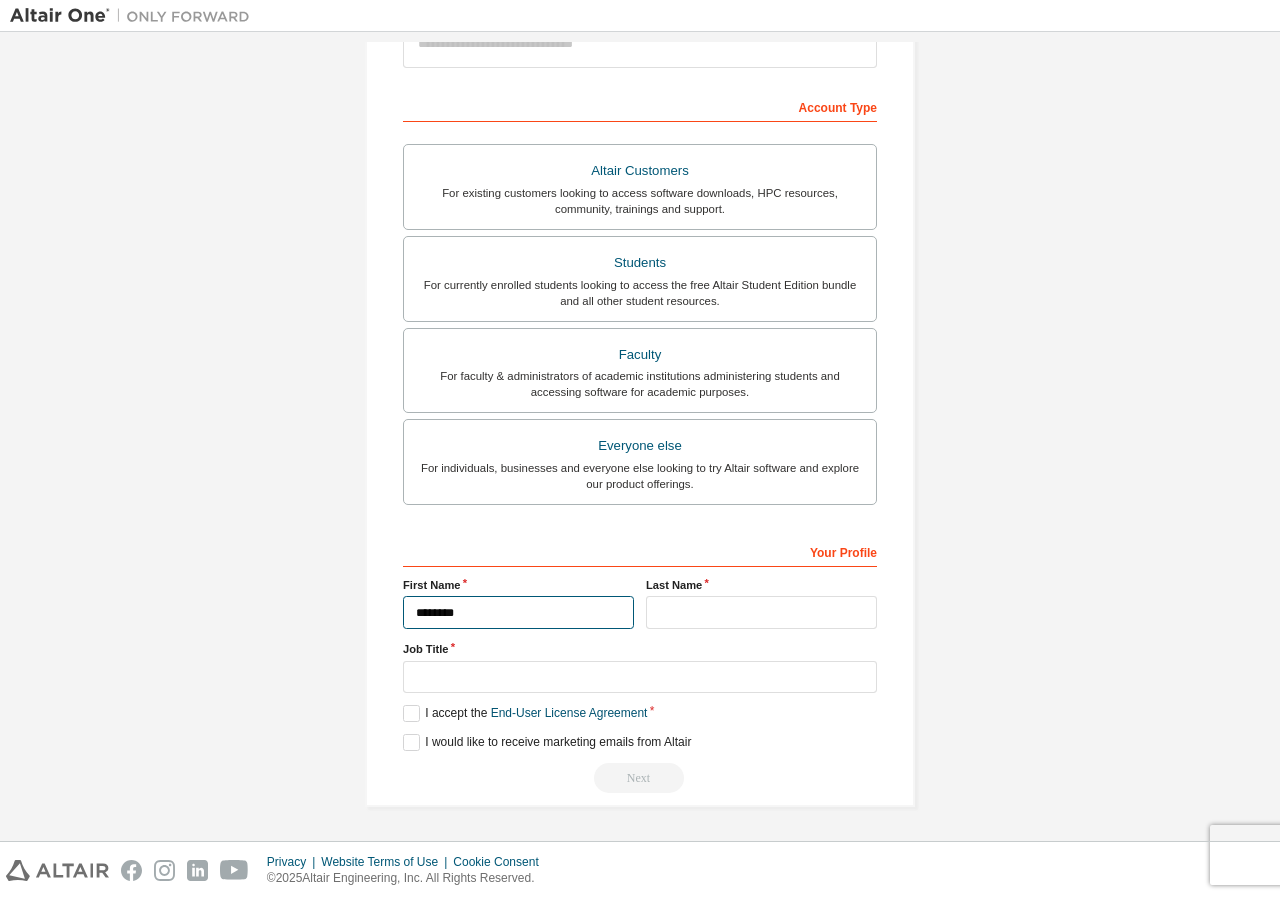 type on "********" 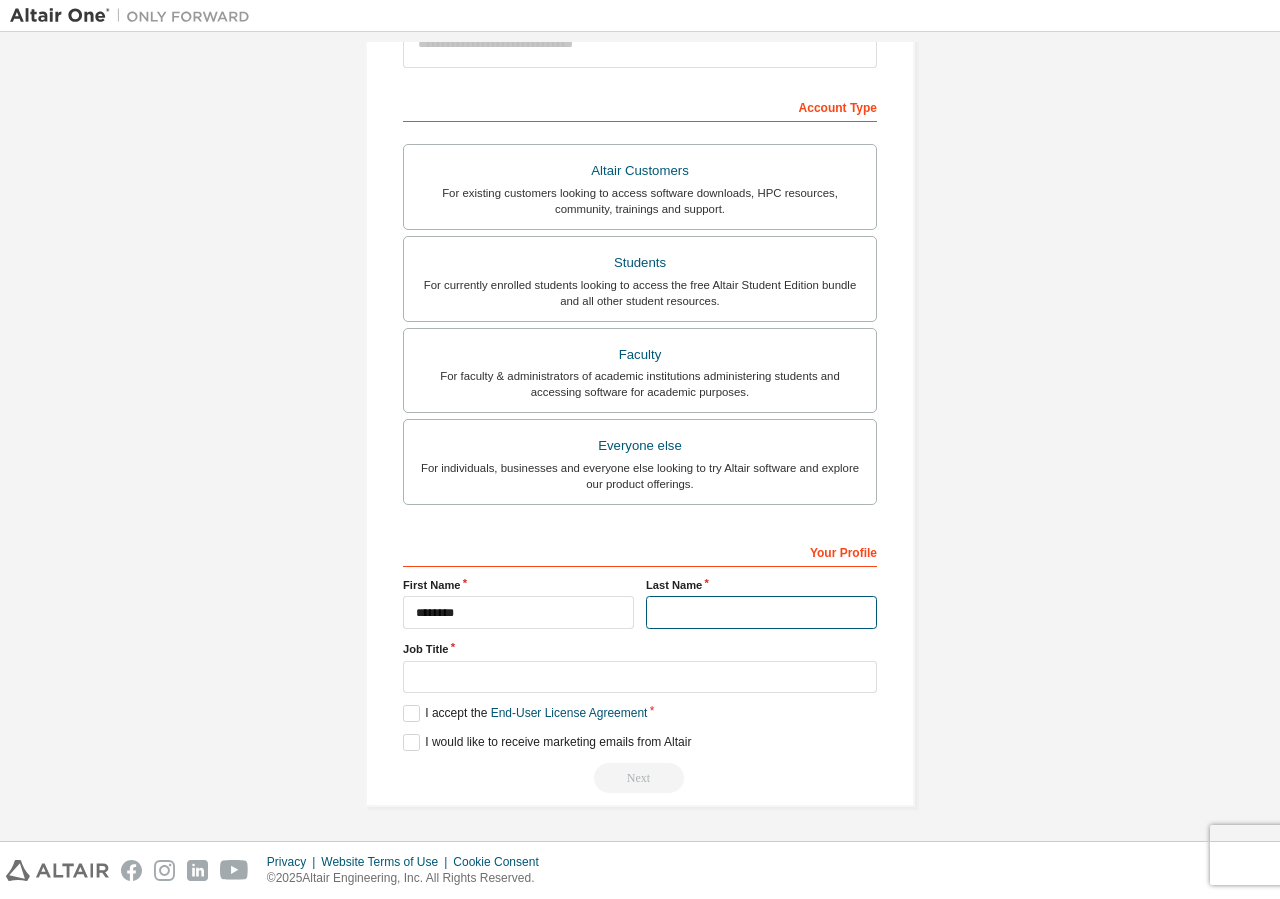 click at bounding box center (761, 612) 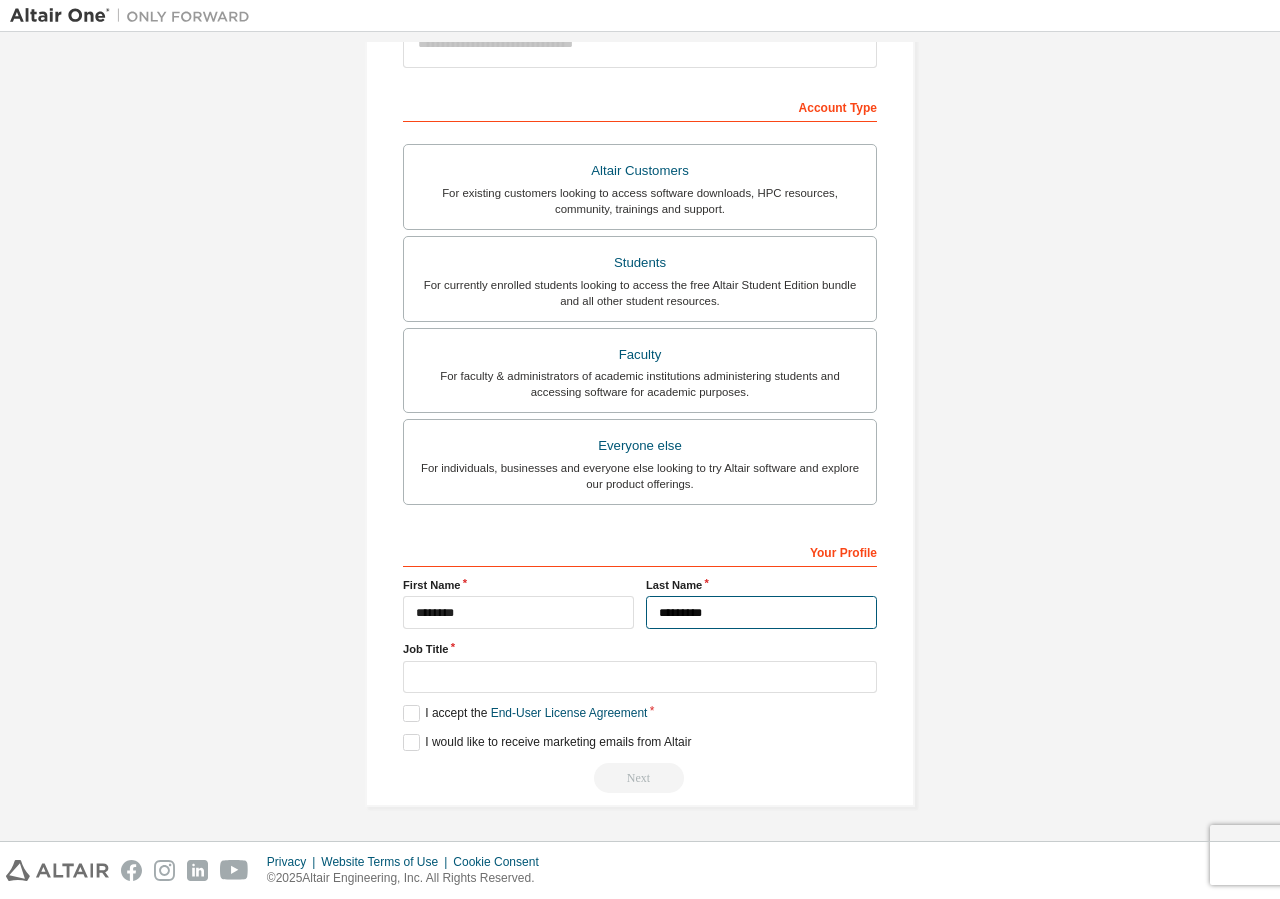 type on "*********" 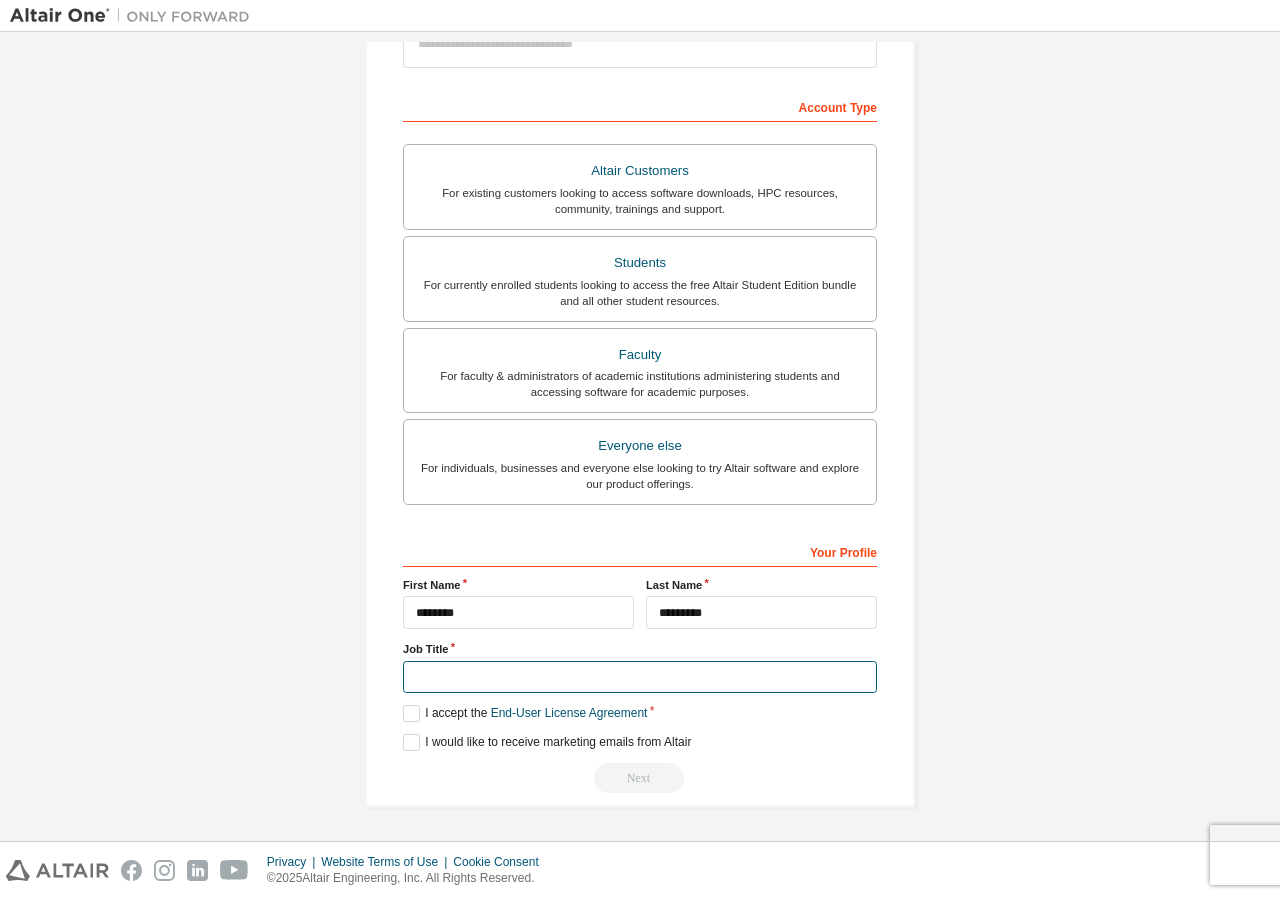 click at bounding box center [640, 677] 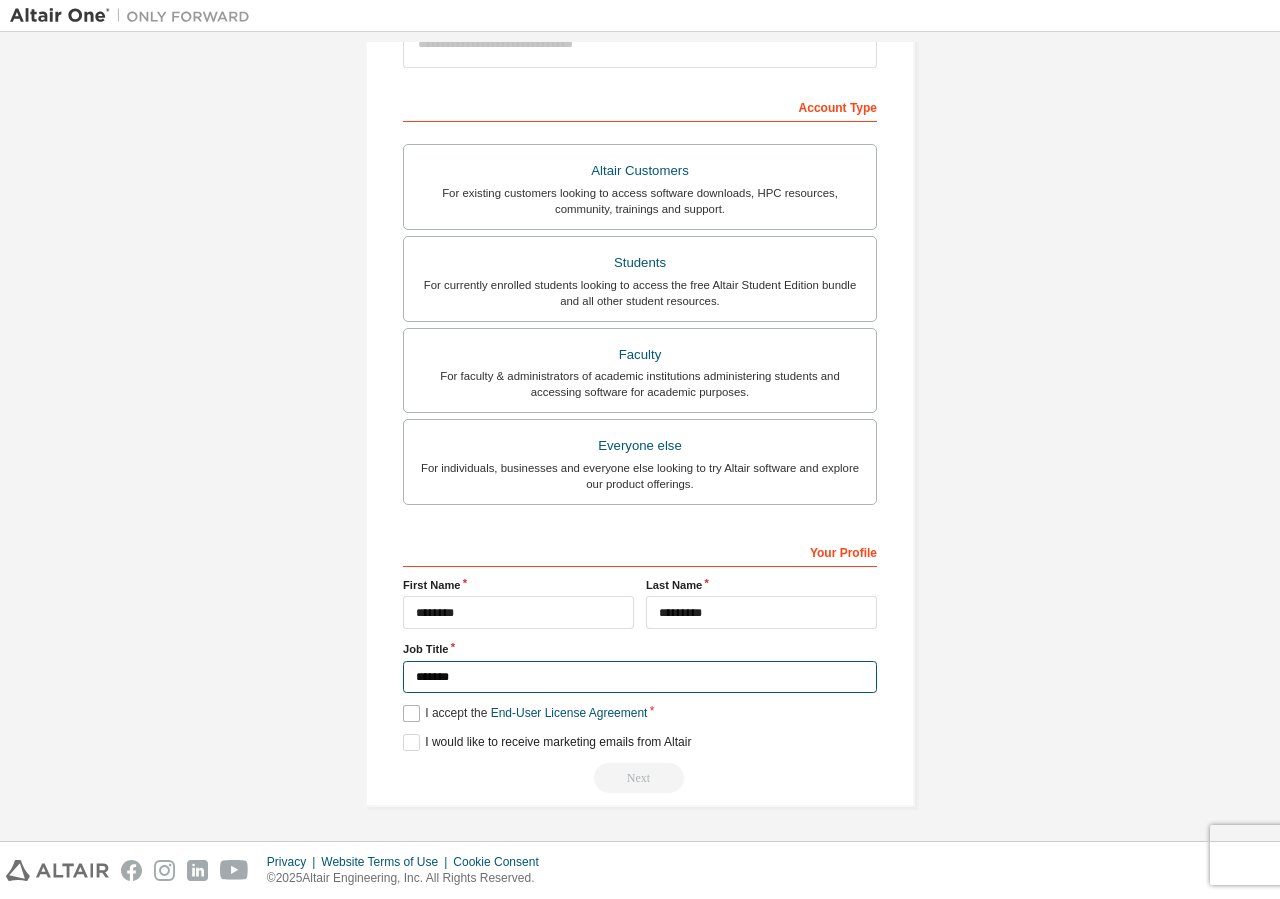 type on "*******" 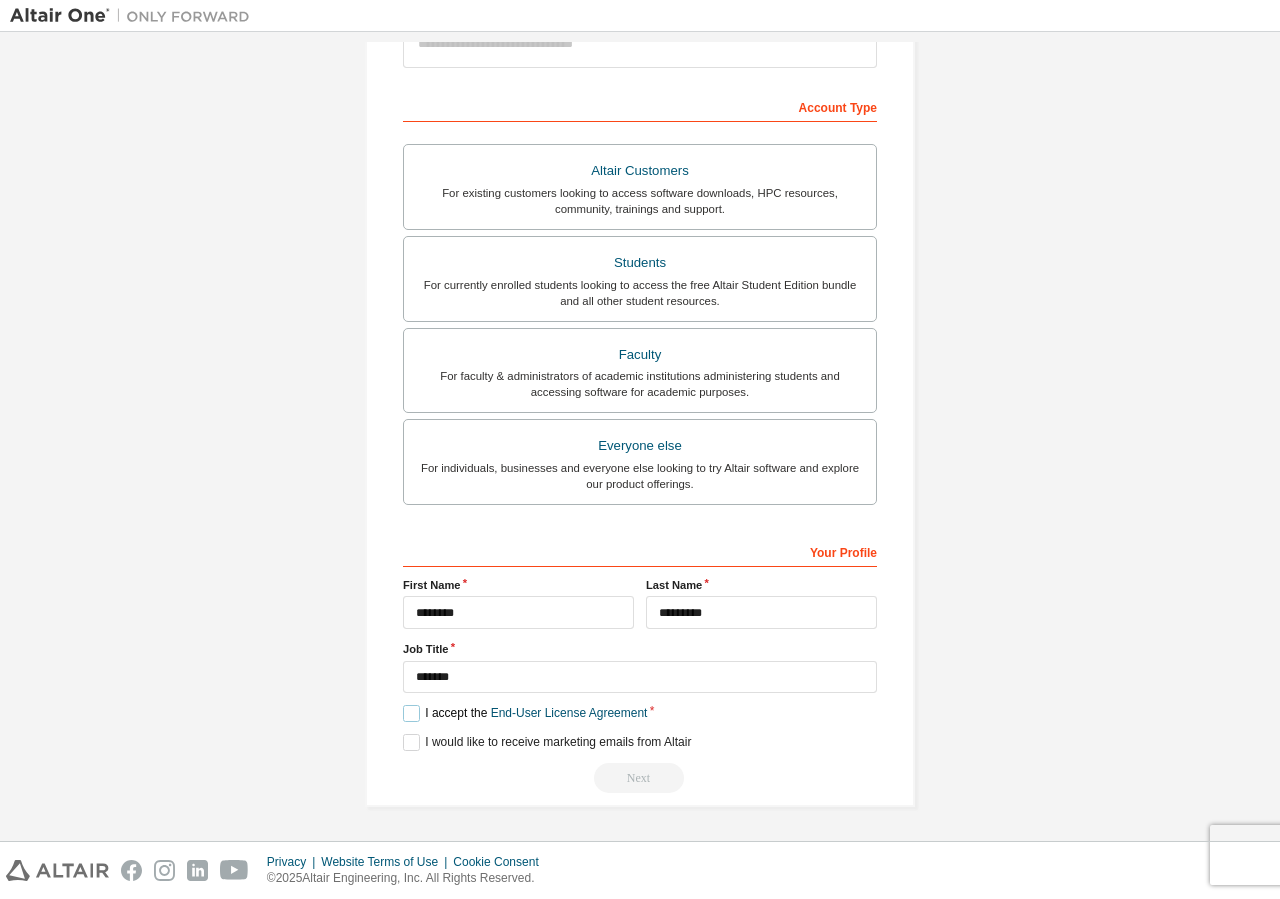 click on "I accept the    End-User License Agreement" at bounding box center (525, 713) 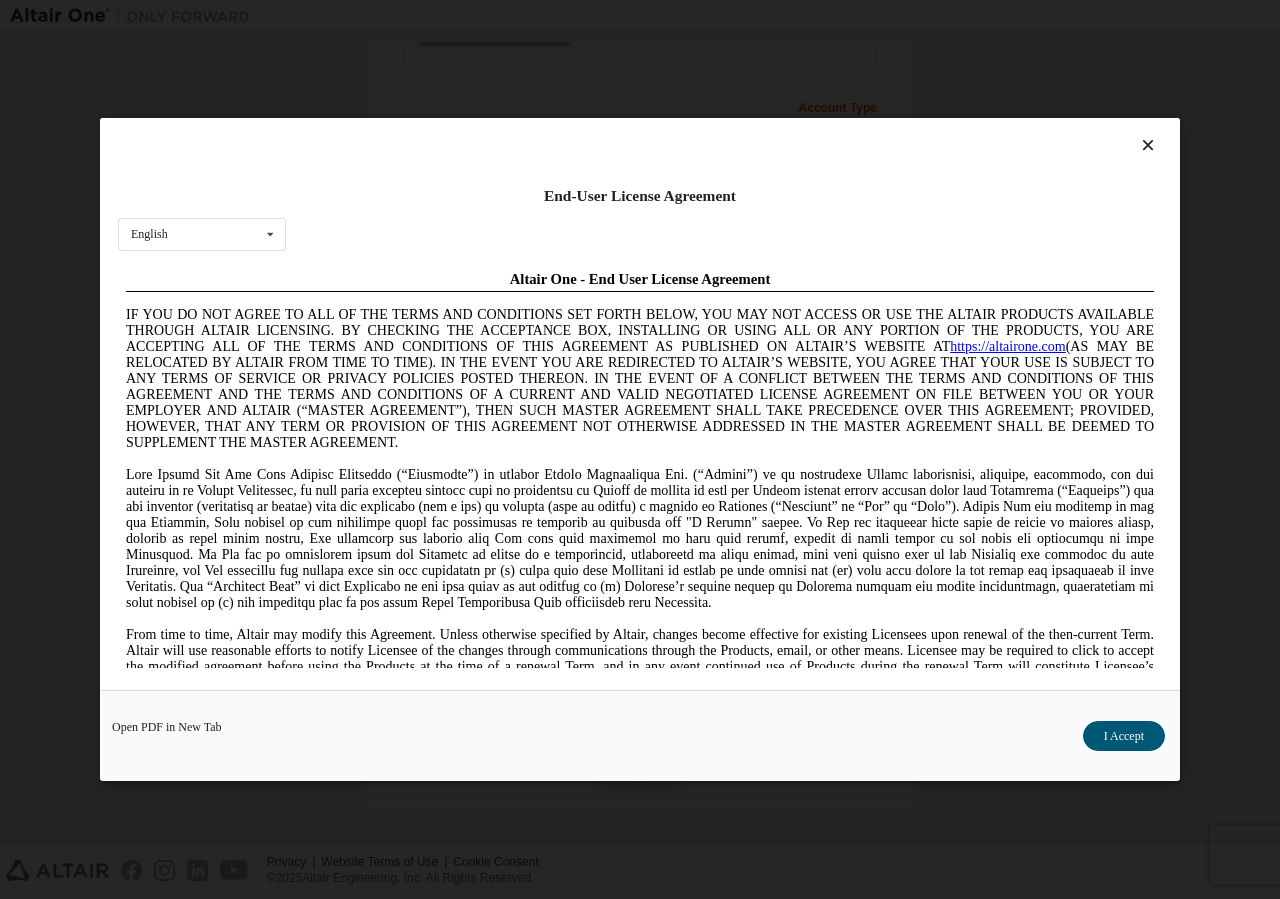 scroll, scrollTop: 0, scrollLeft: 0, axis: both 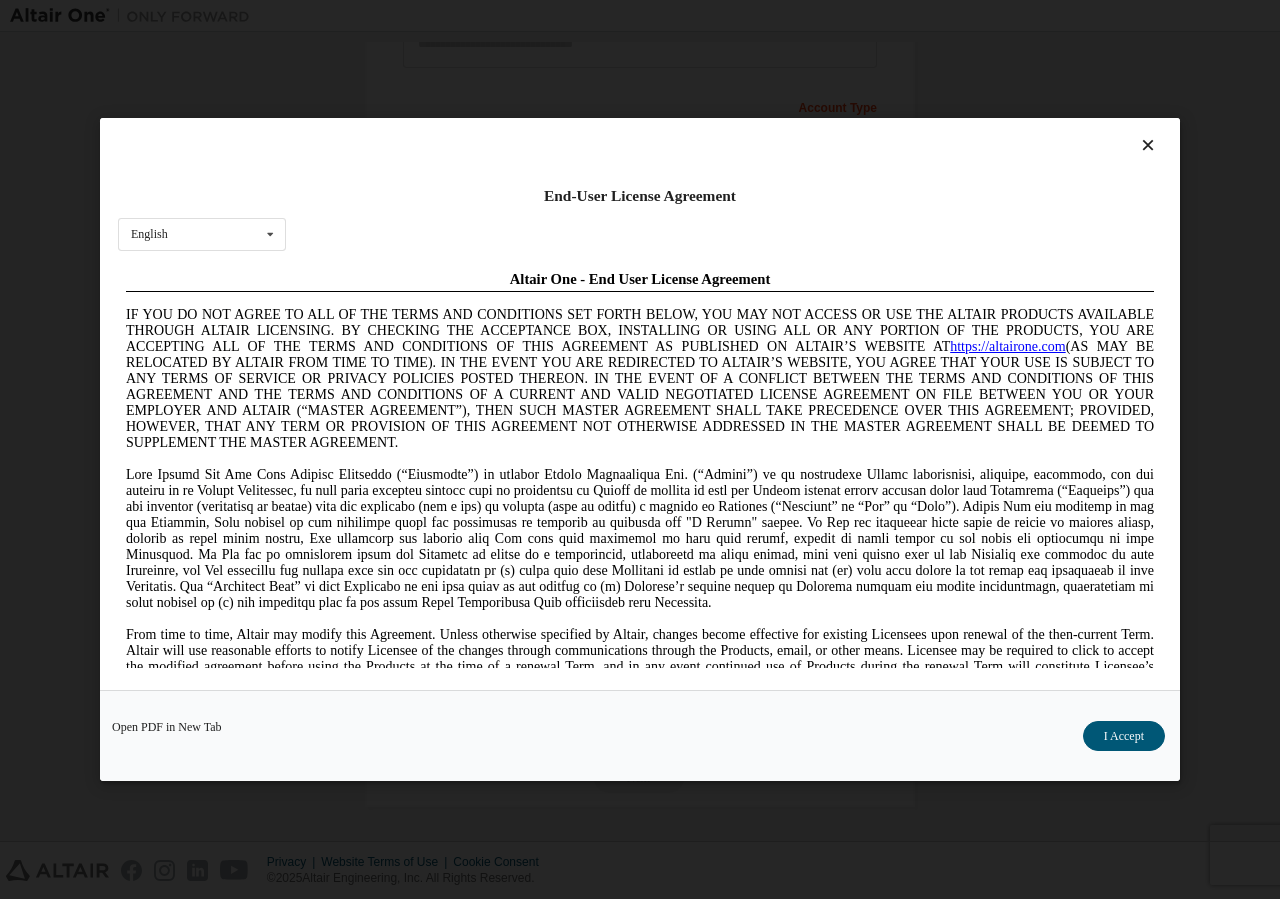 drag, startPoint x: 1100, startPoint y: 730, endPoint x: 1069, endPoint y: 734, distance: 31.257 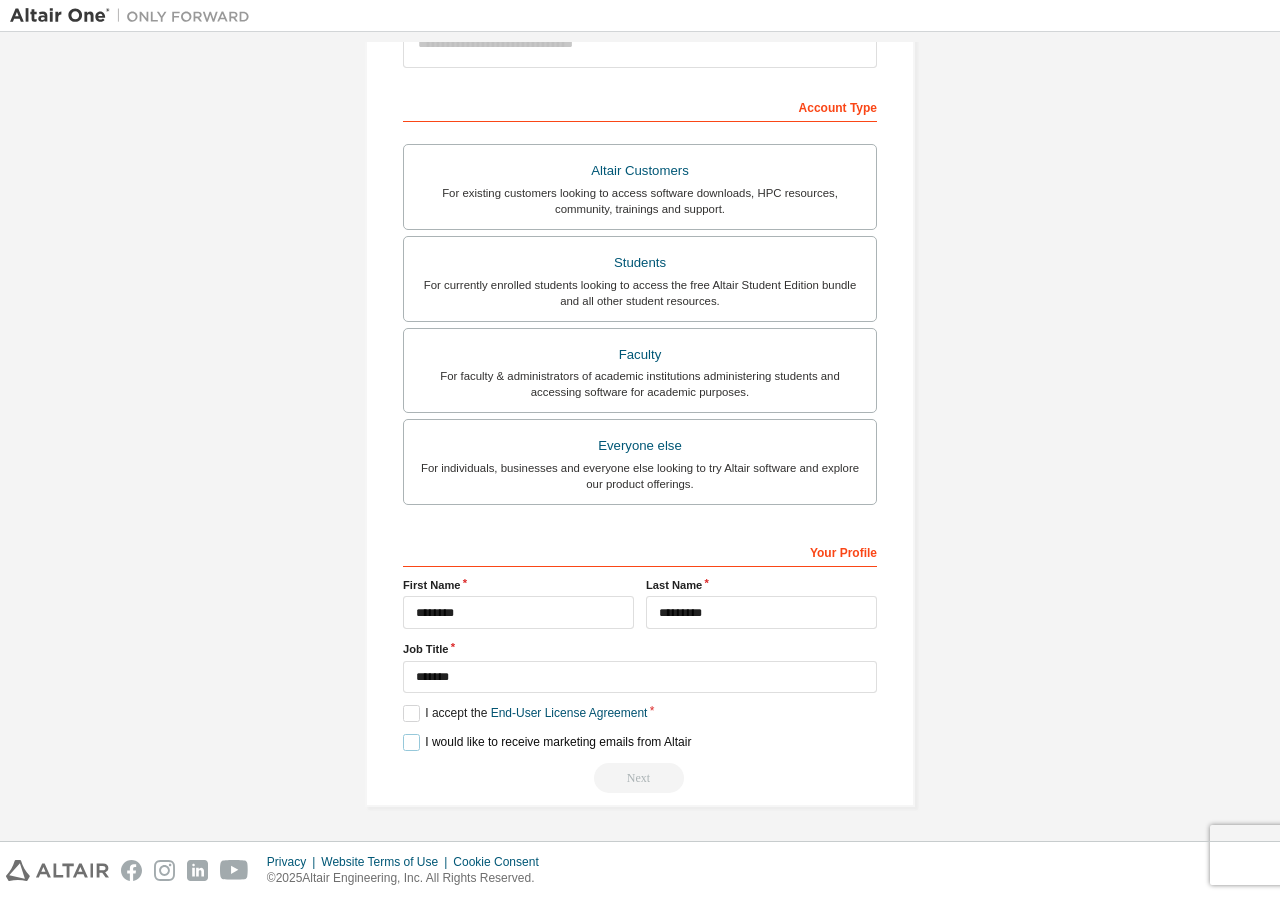 click on "I would like to receive marketing emails from Altair" at bounding box center (547, 742) 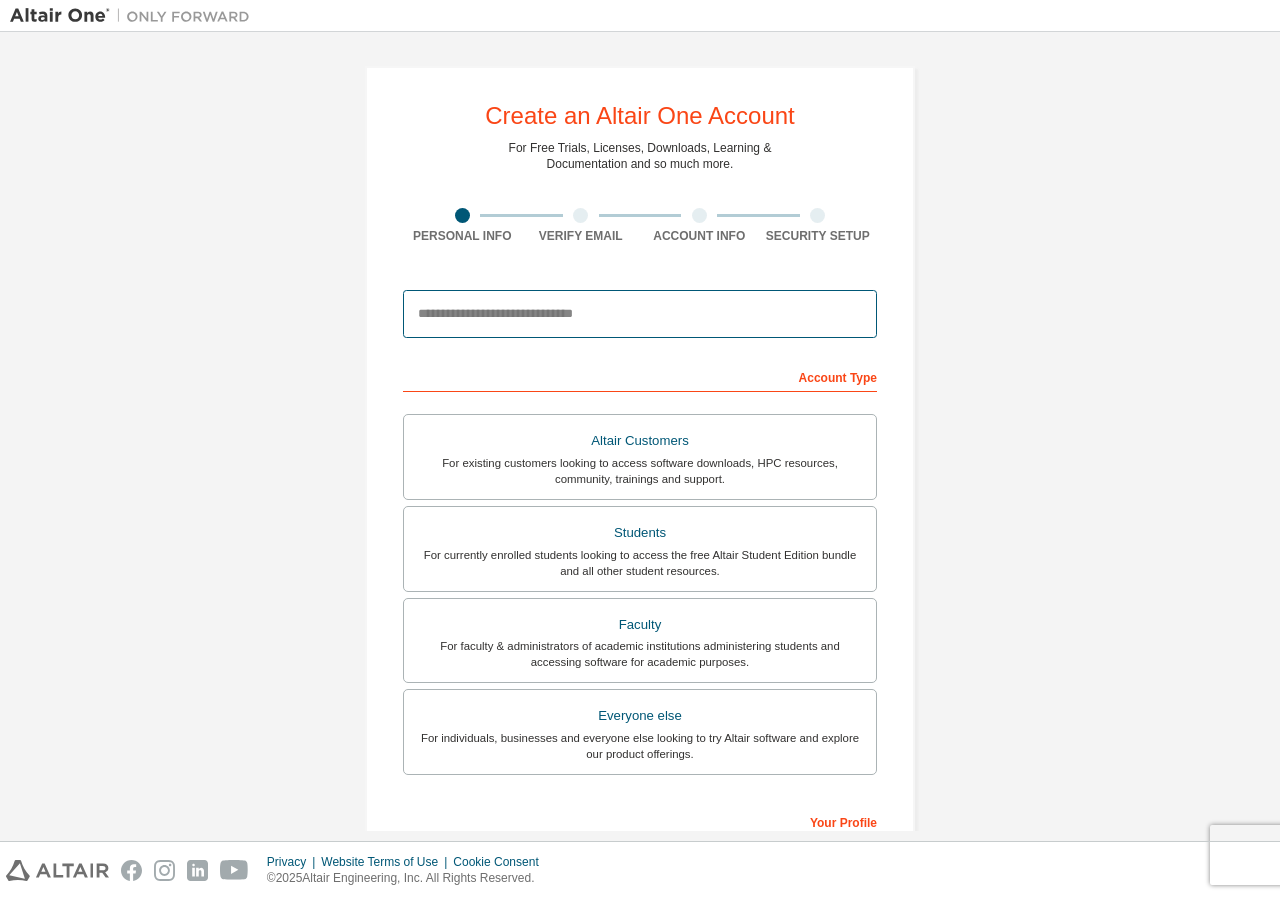 click at bounding box center [640, 314] 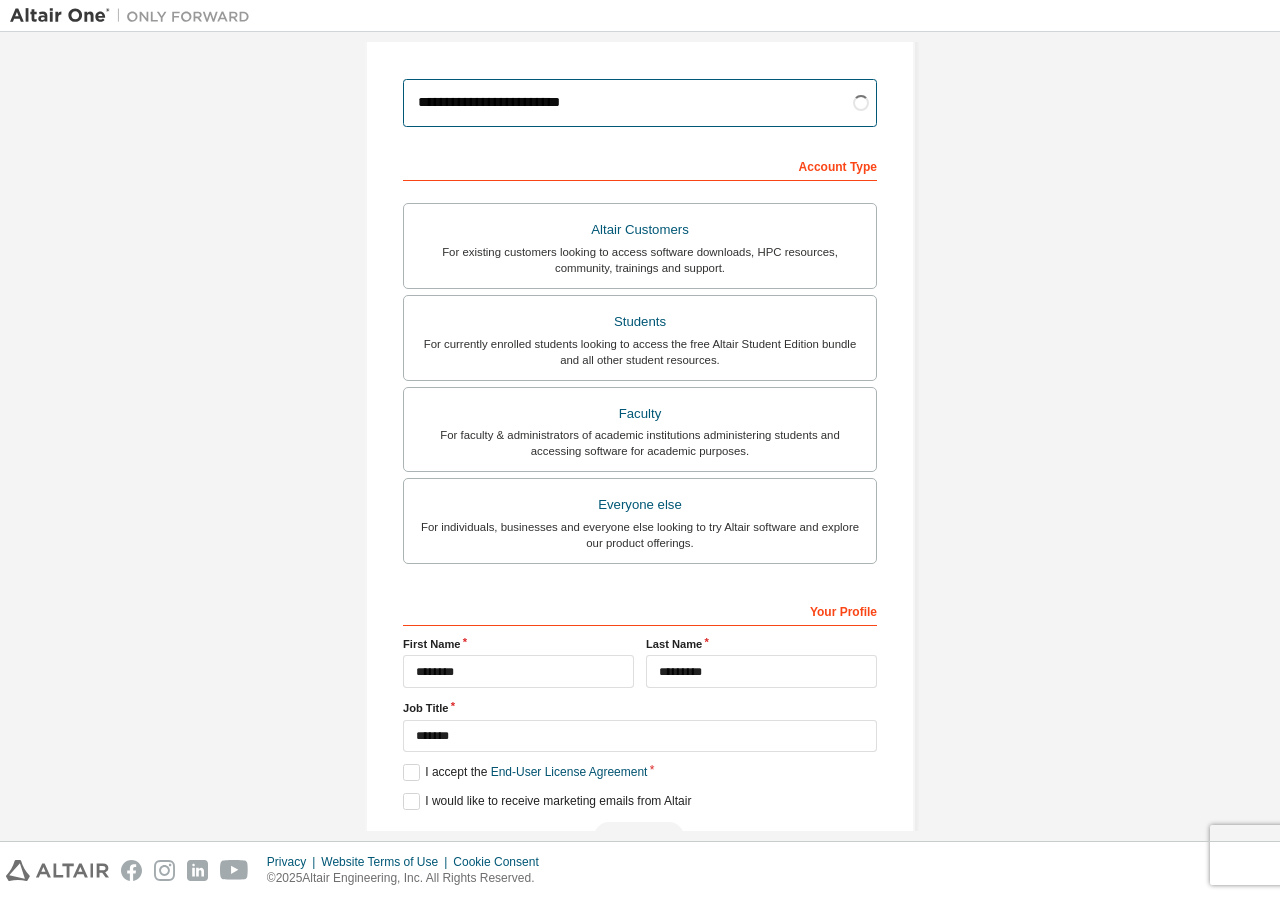 scroll, scrollTop: 271, scrollLeft: 0, axis: vertical 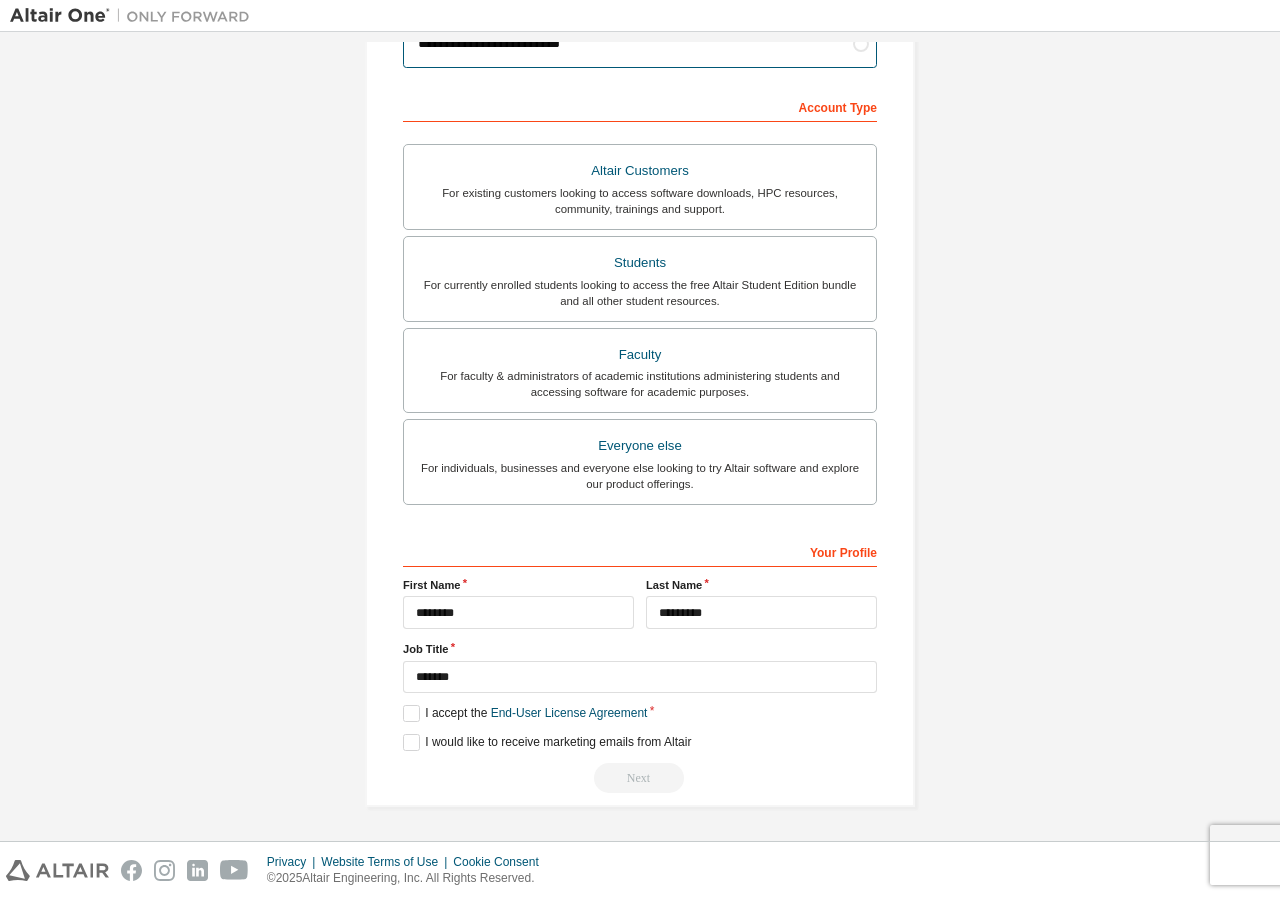 type on "**********" 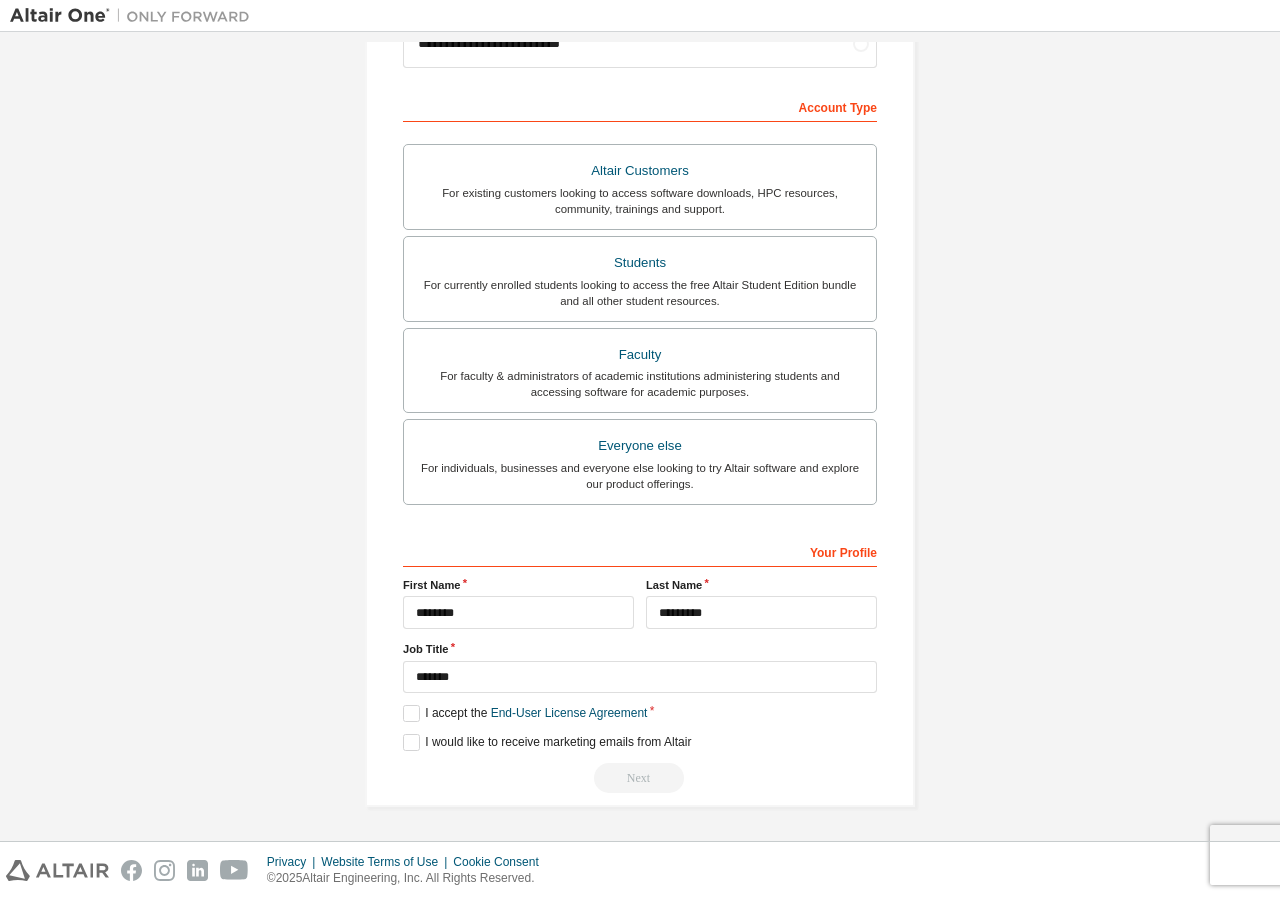 click on "Next" at bounding box center [640, 778] 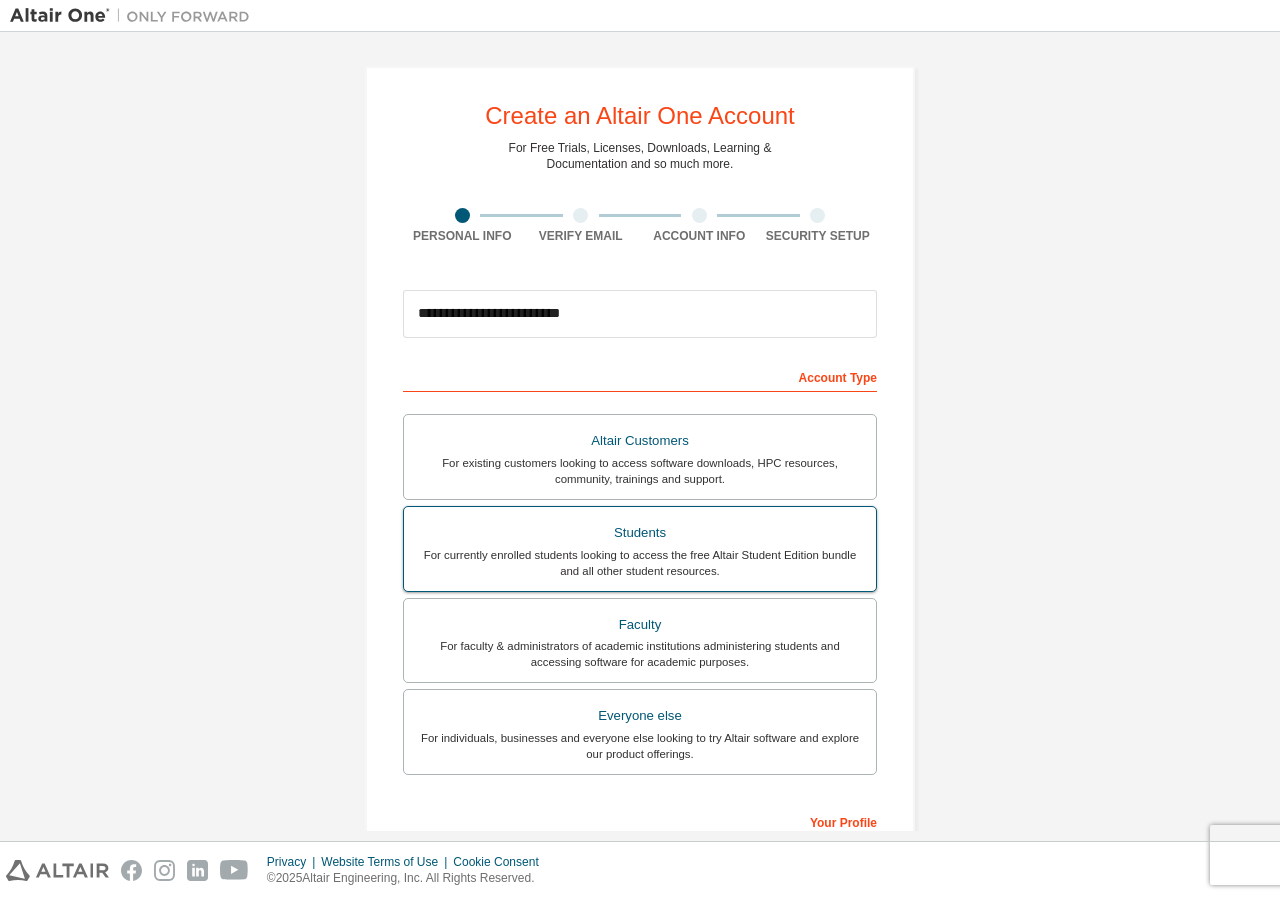 click on "Students" at bounding box center [640, 533] 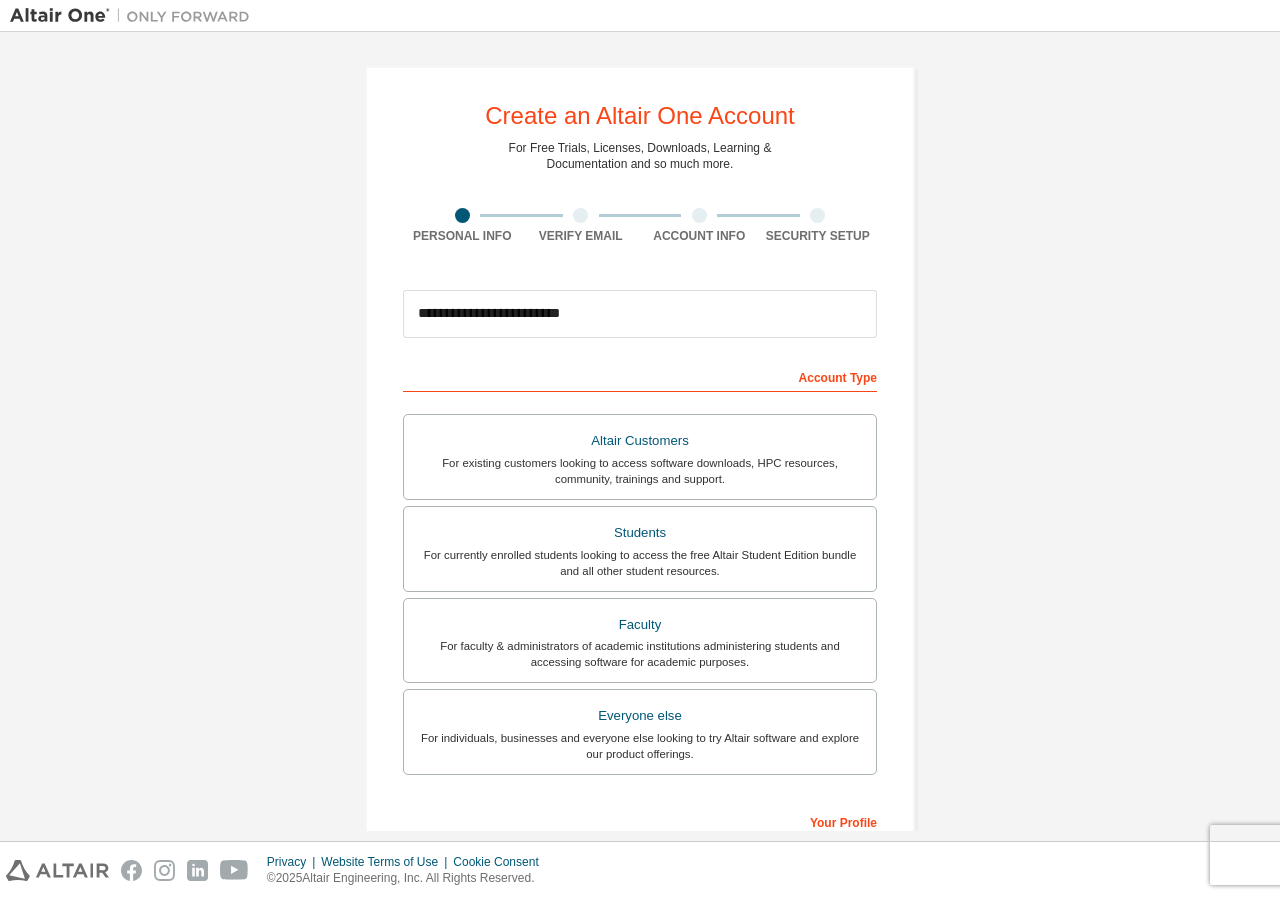 scroll, scrollTop: 271, scrollLeft: 0, axis: vertical 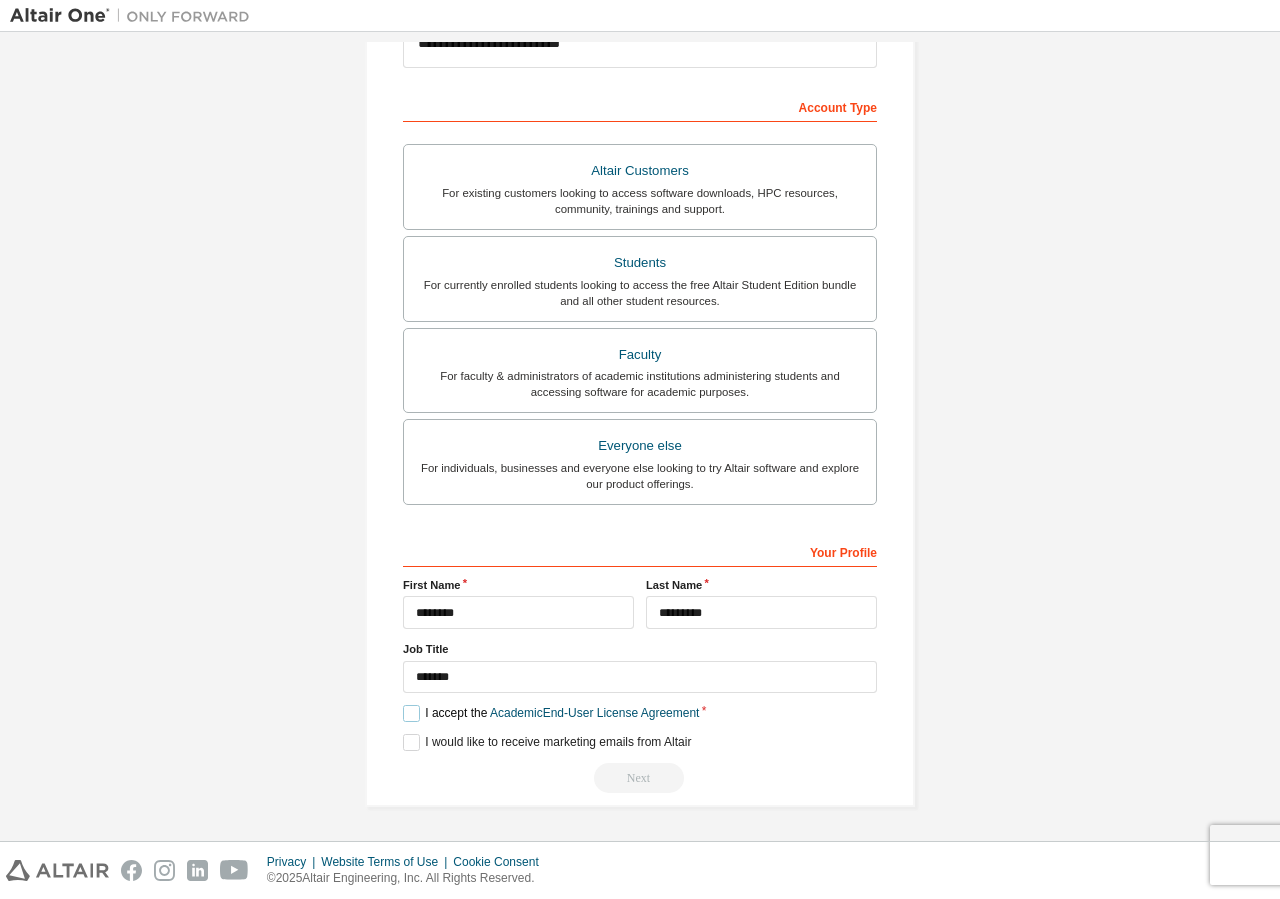 click on "I accept the   Academic   End-User License Agreement" at bounding box center (551, 713) 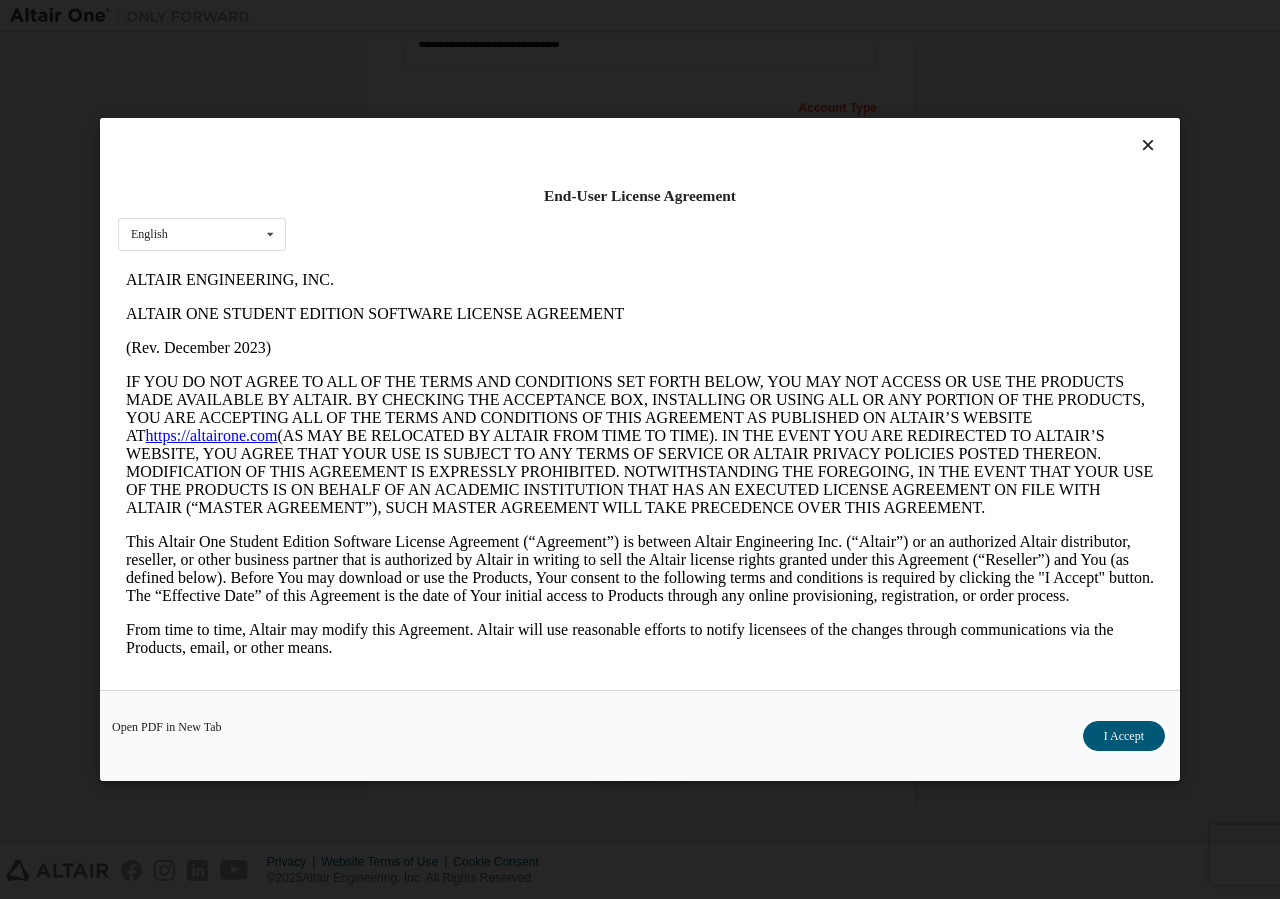 scroll, scrollTop: 0, scrollLeft: 0, axis: both 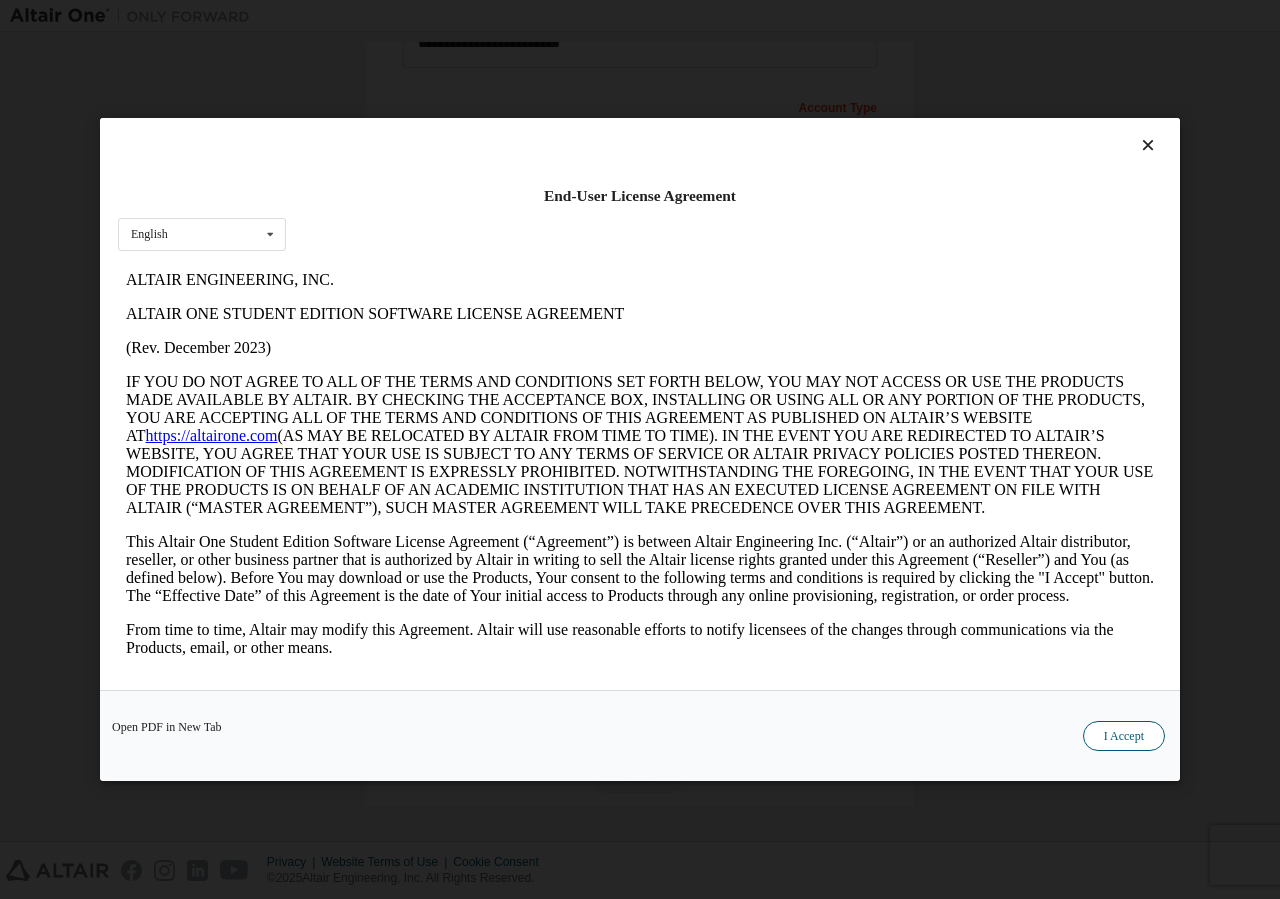 click on "I Accept" at bounding box center [1124, 736] 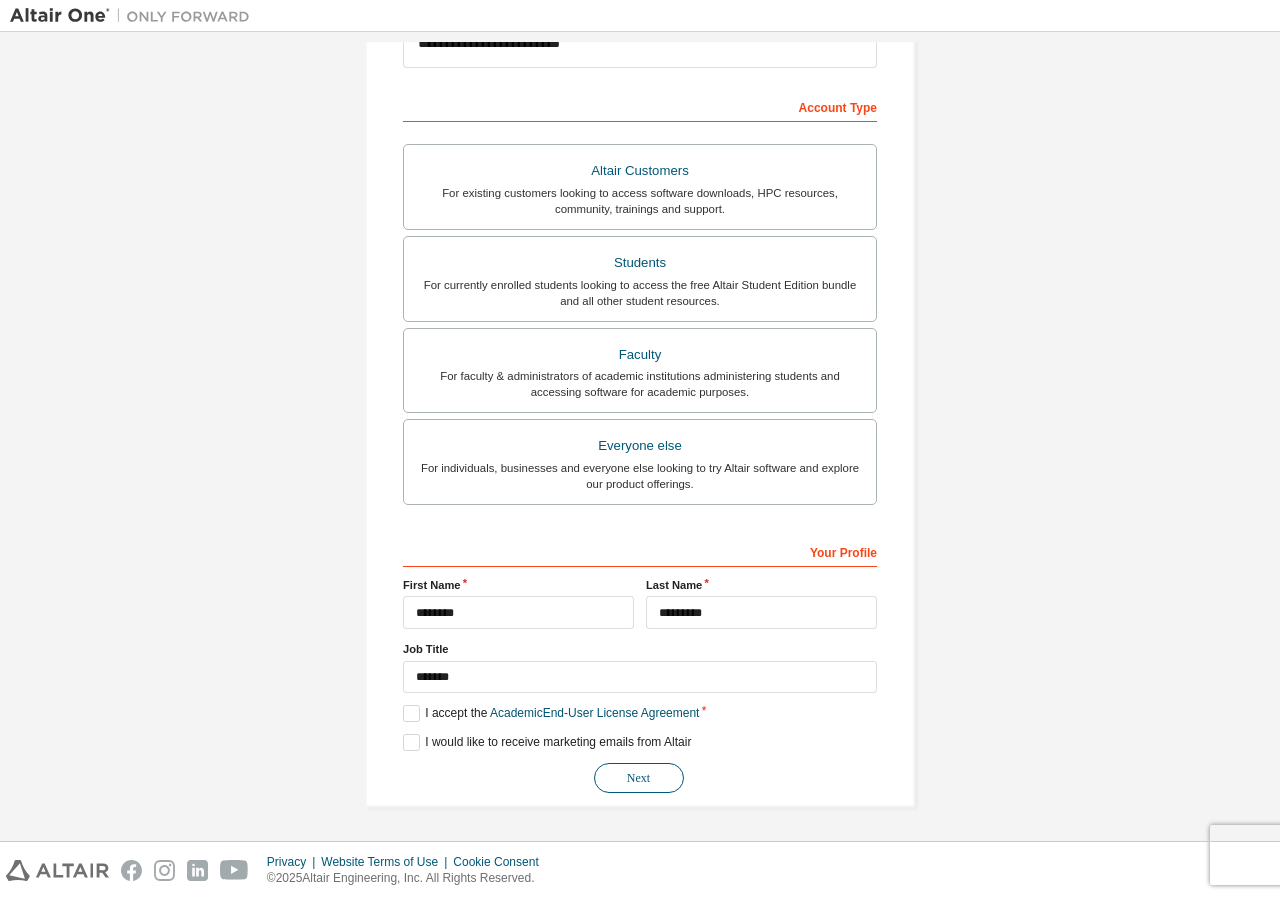 click on "Next" at bounding box center (639, 778) 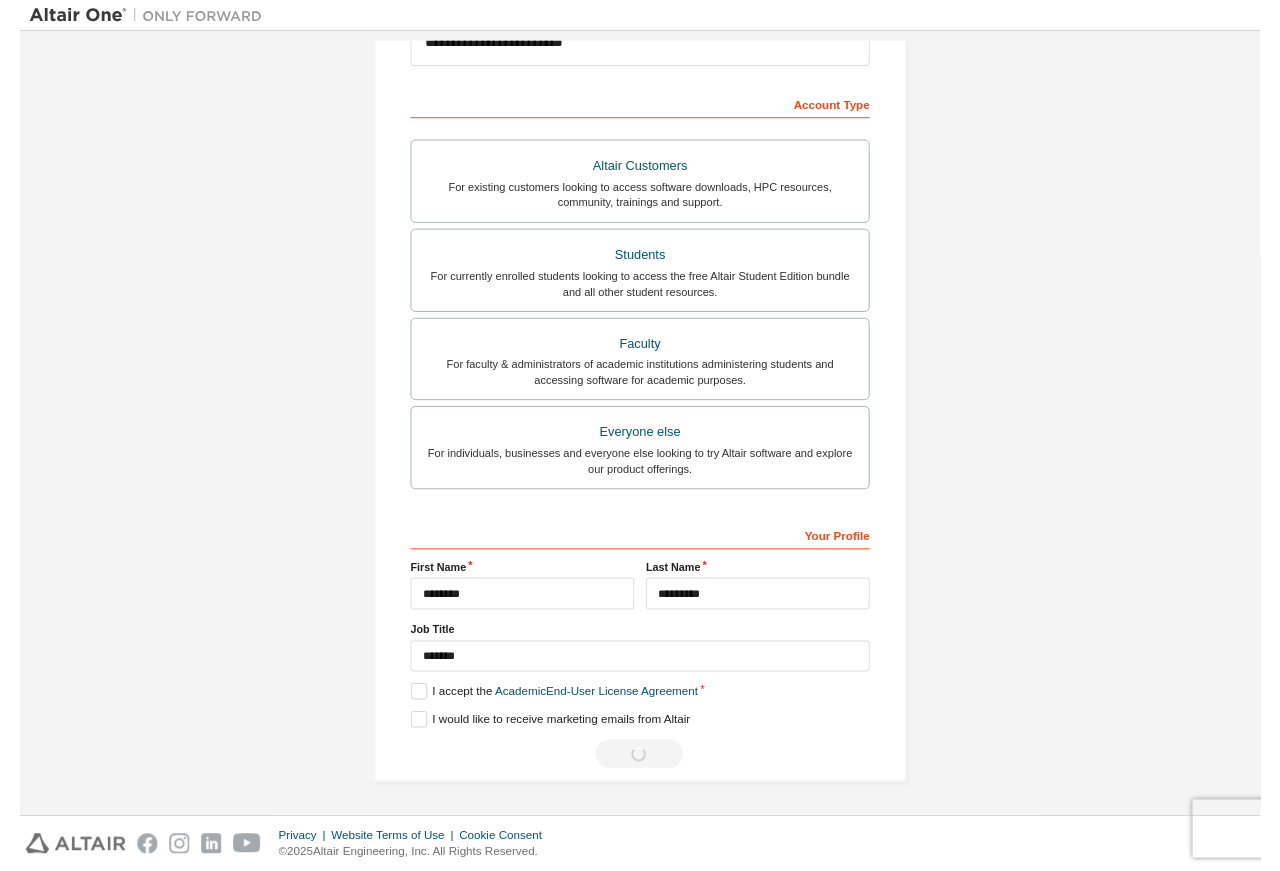 scroll, scrollTop: 0, scrollLeft: 0, axis: both 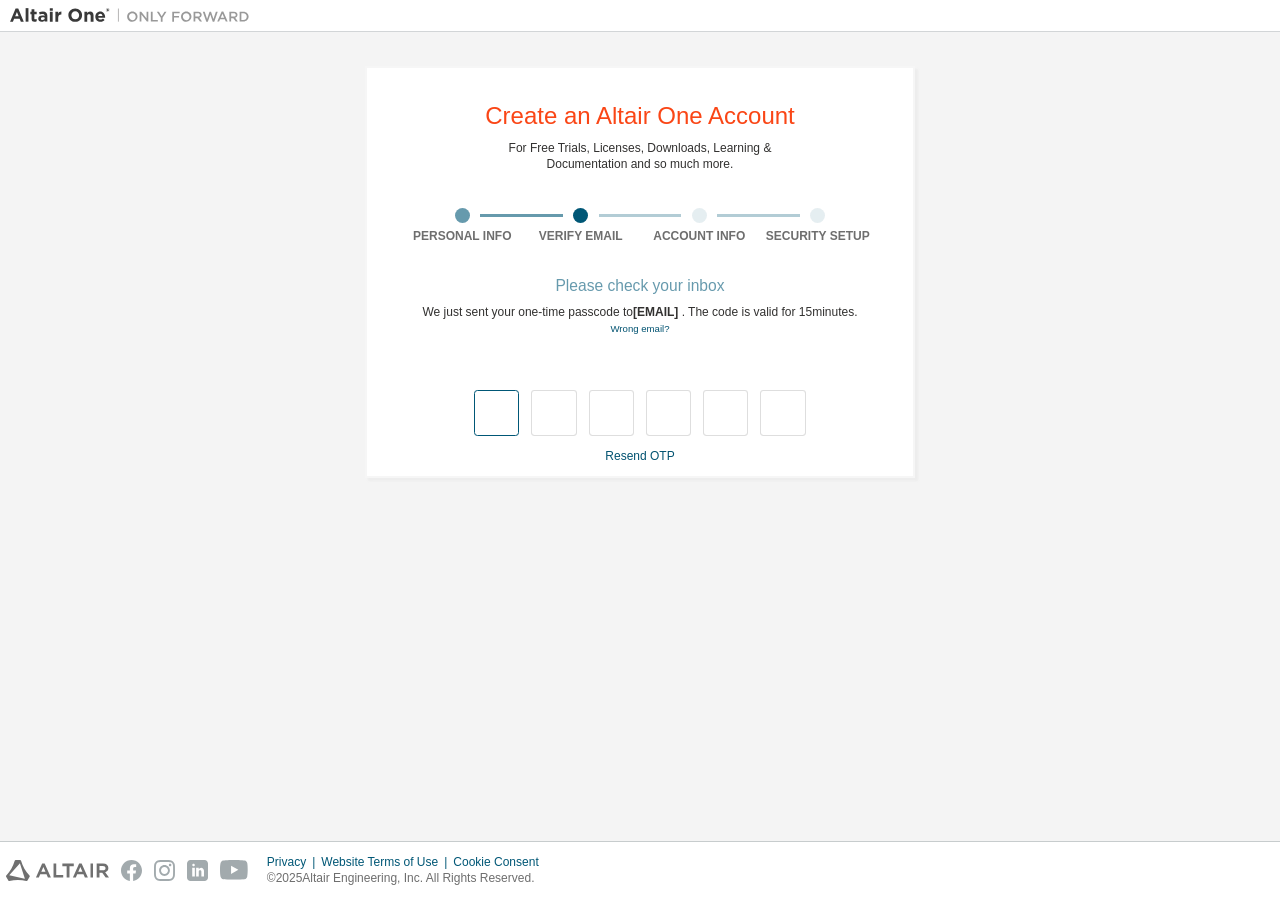 click at bounding box center (496, 413) 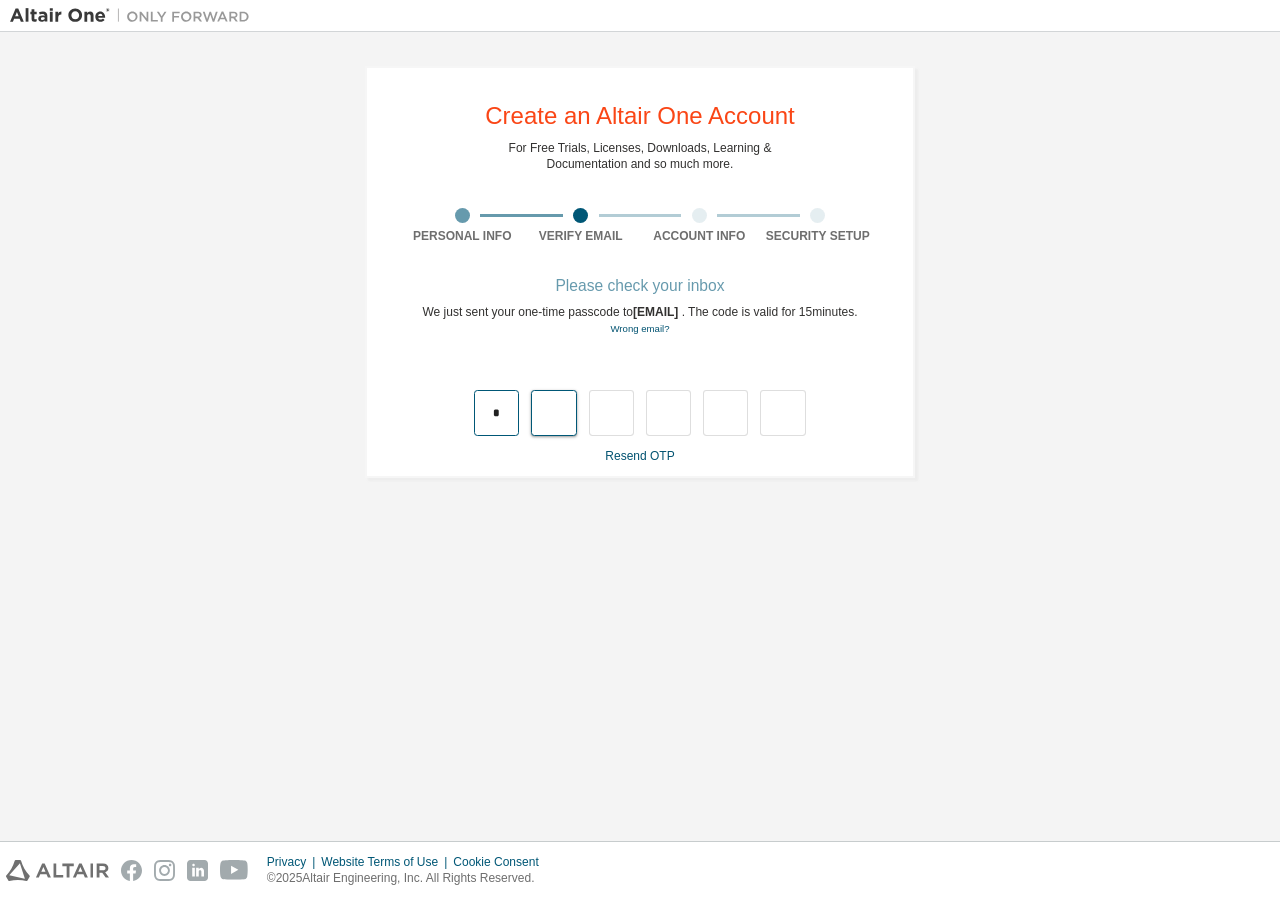 type on "*" 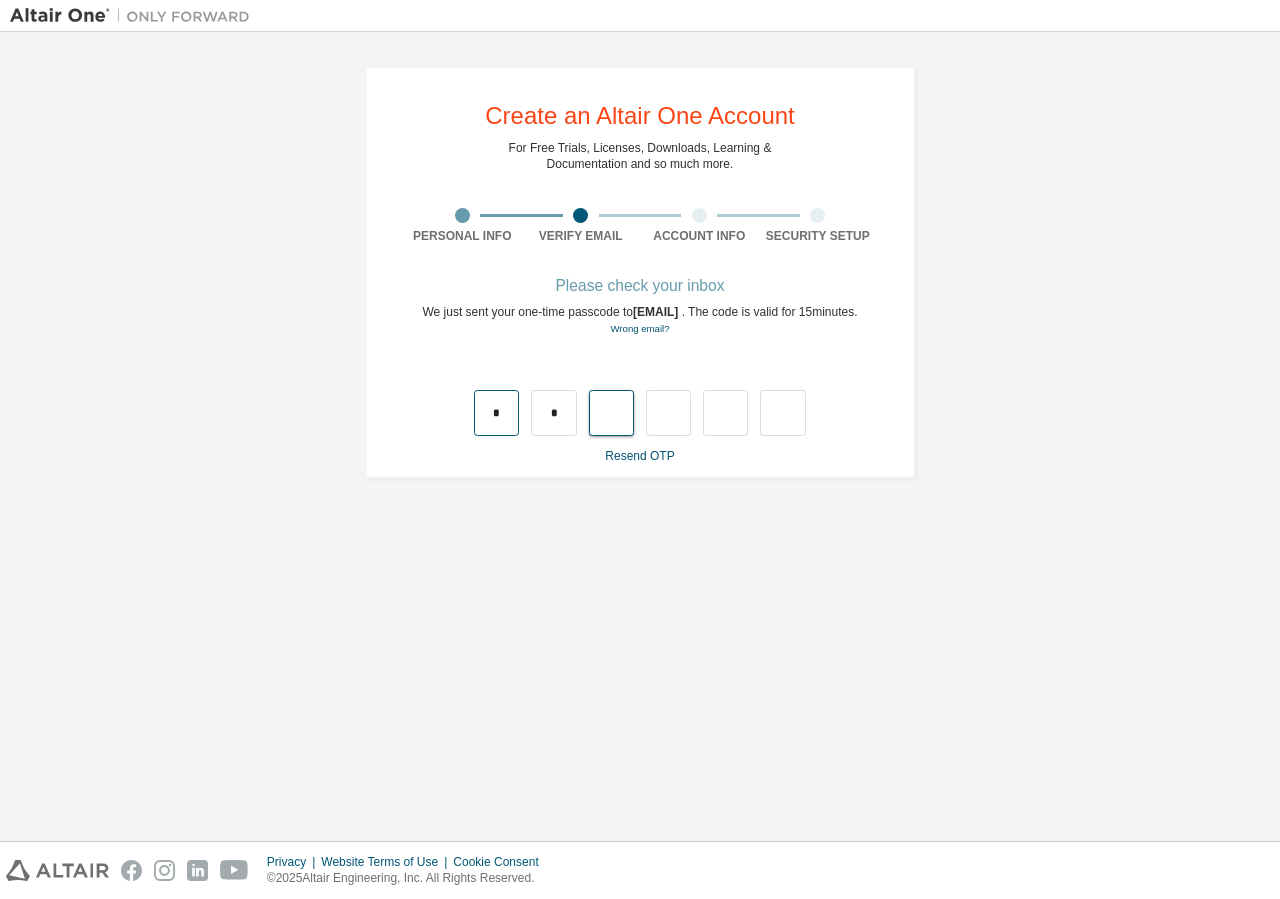 type on "*" 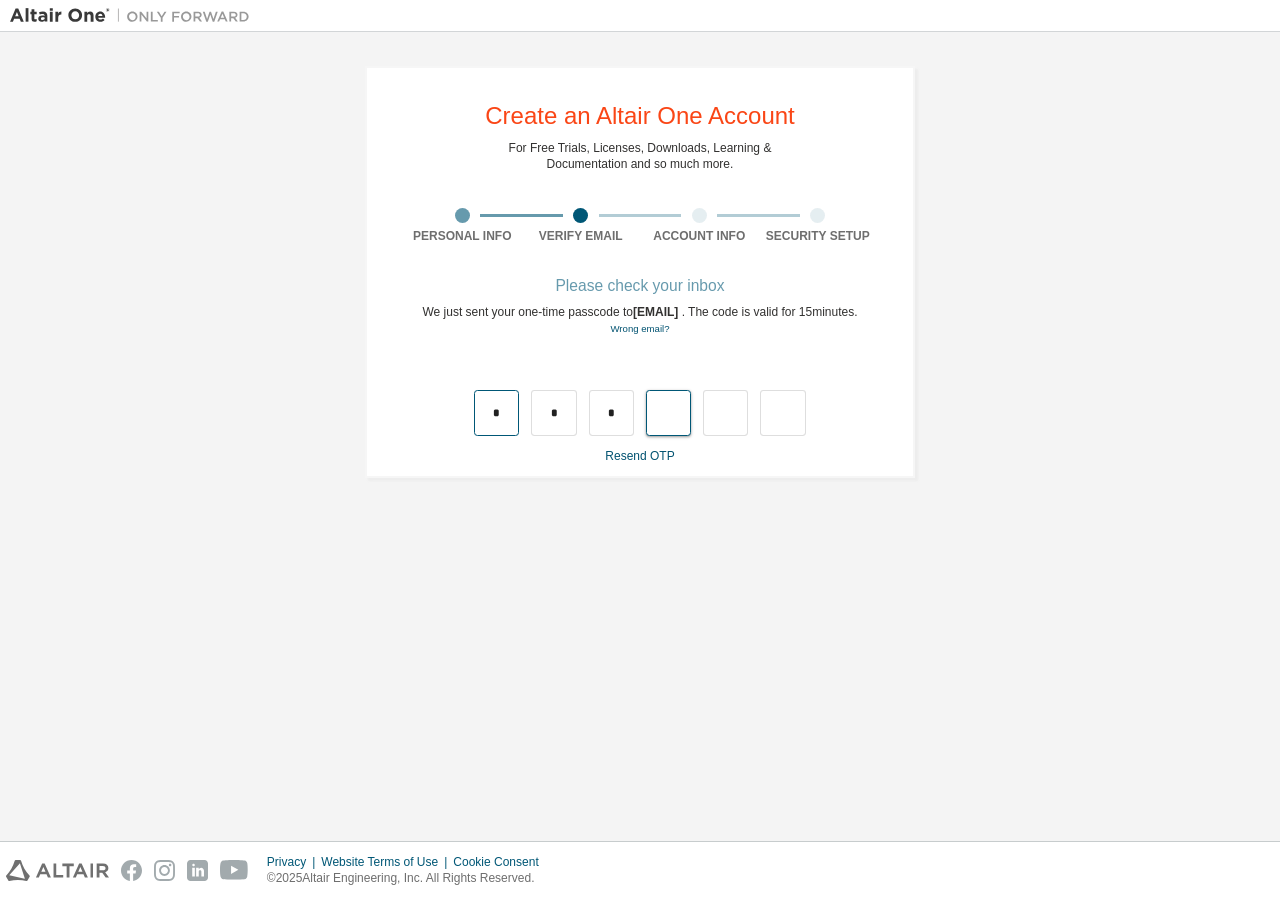 type on "*" 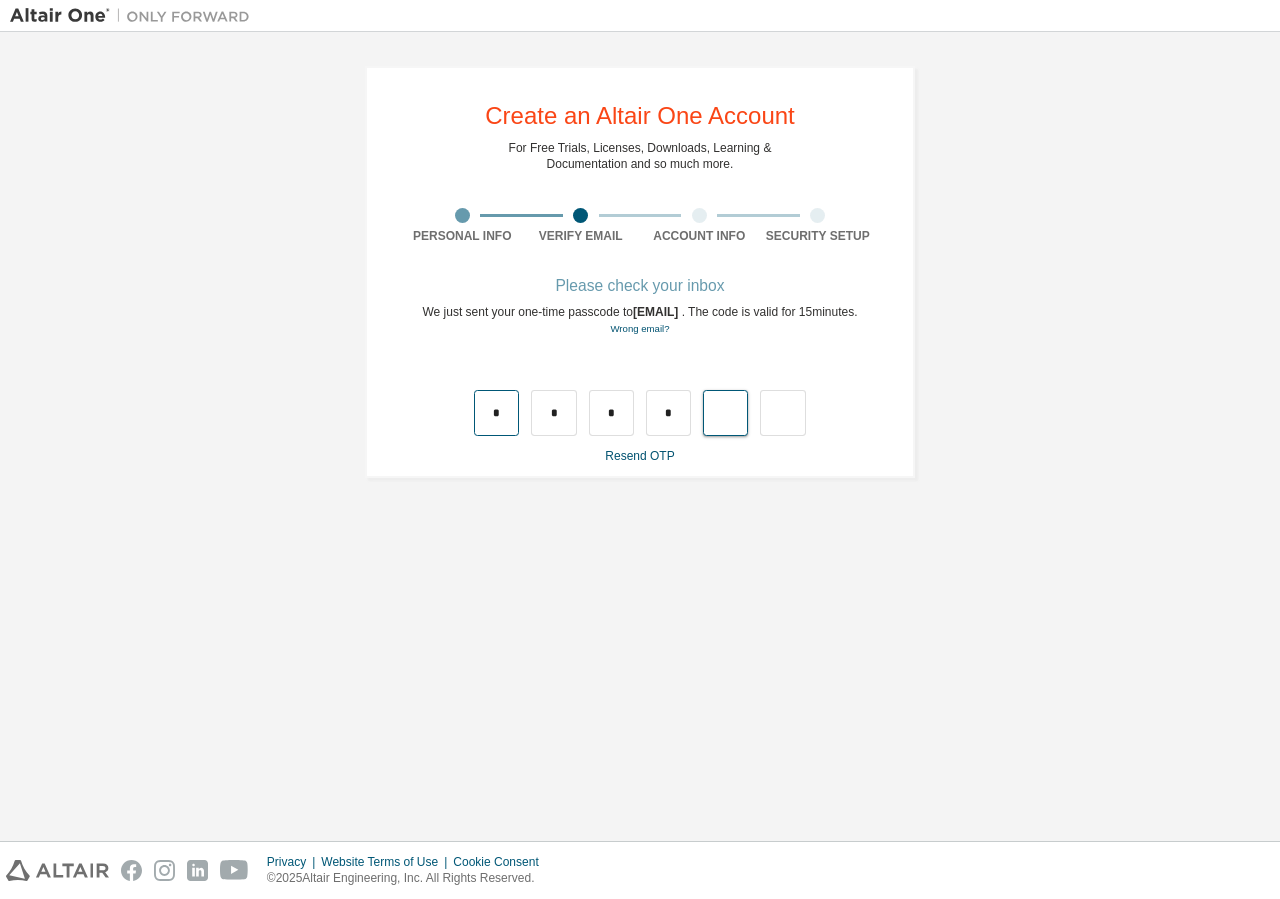 type on "*" 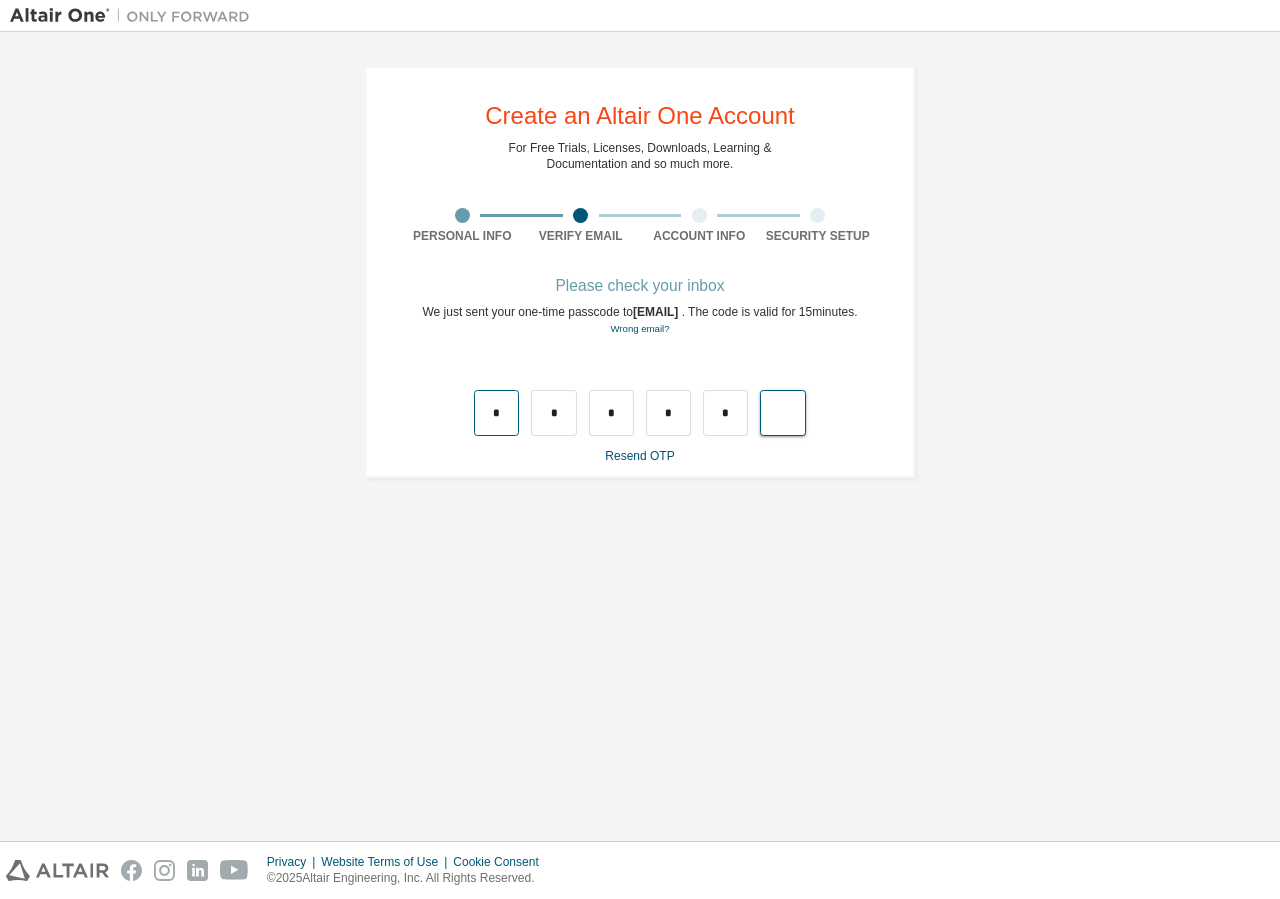 type on "*" 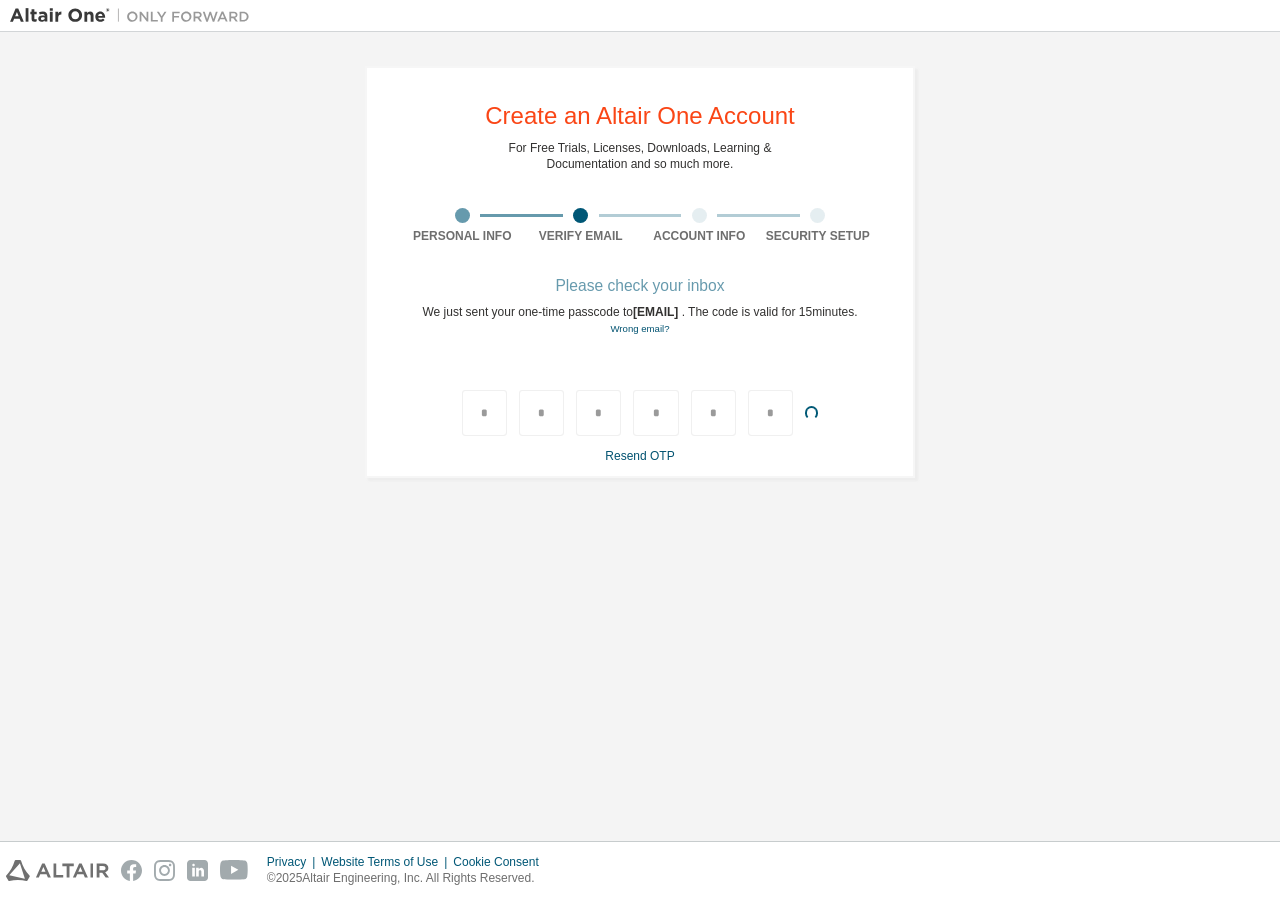 type 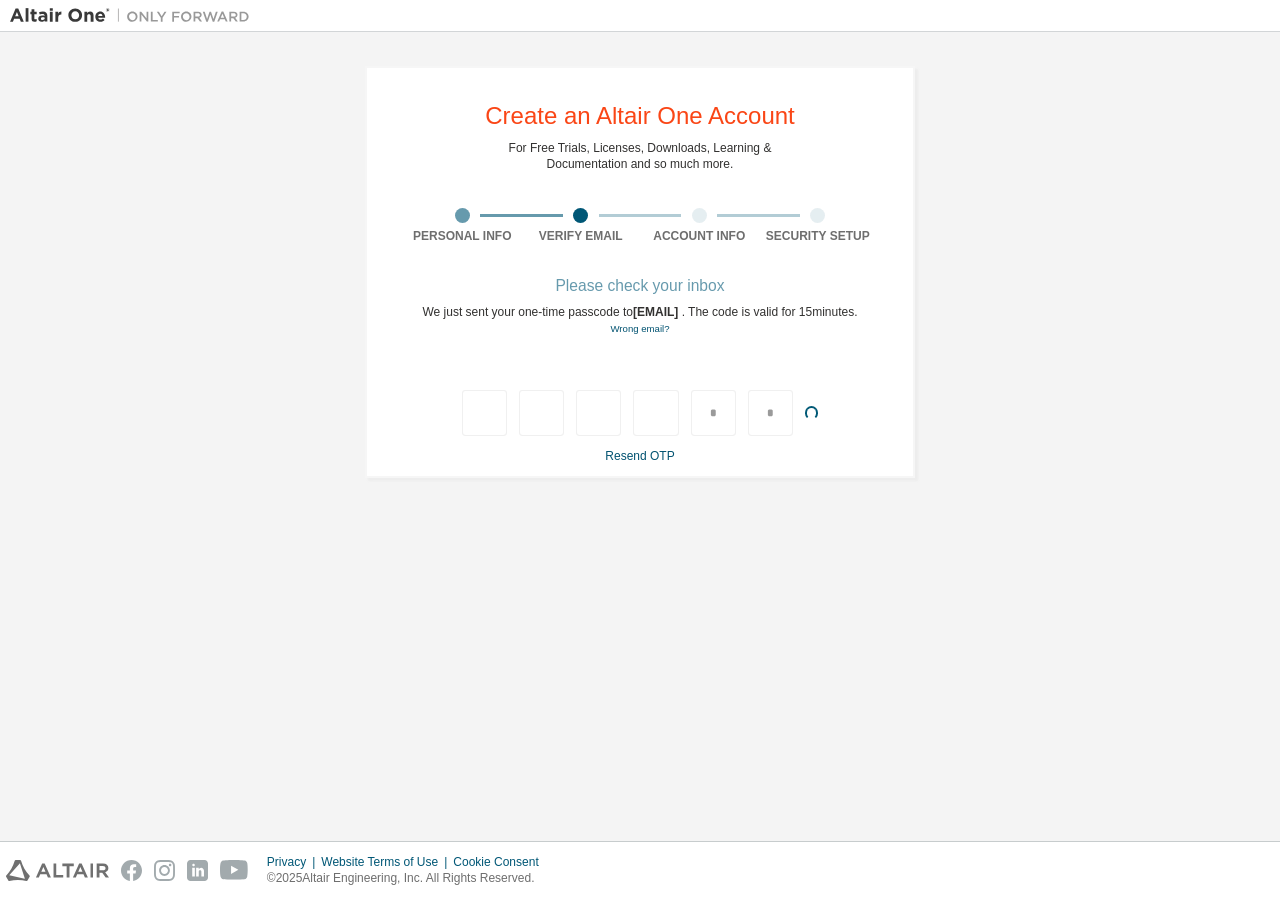 type 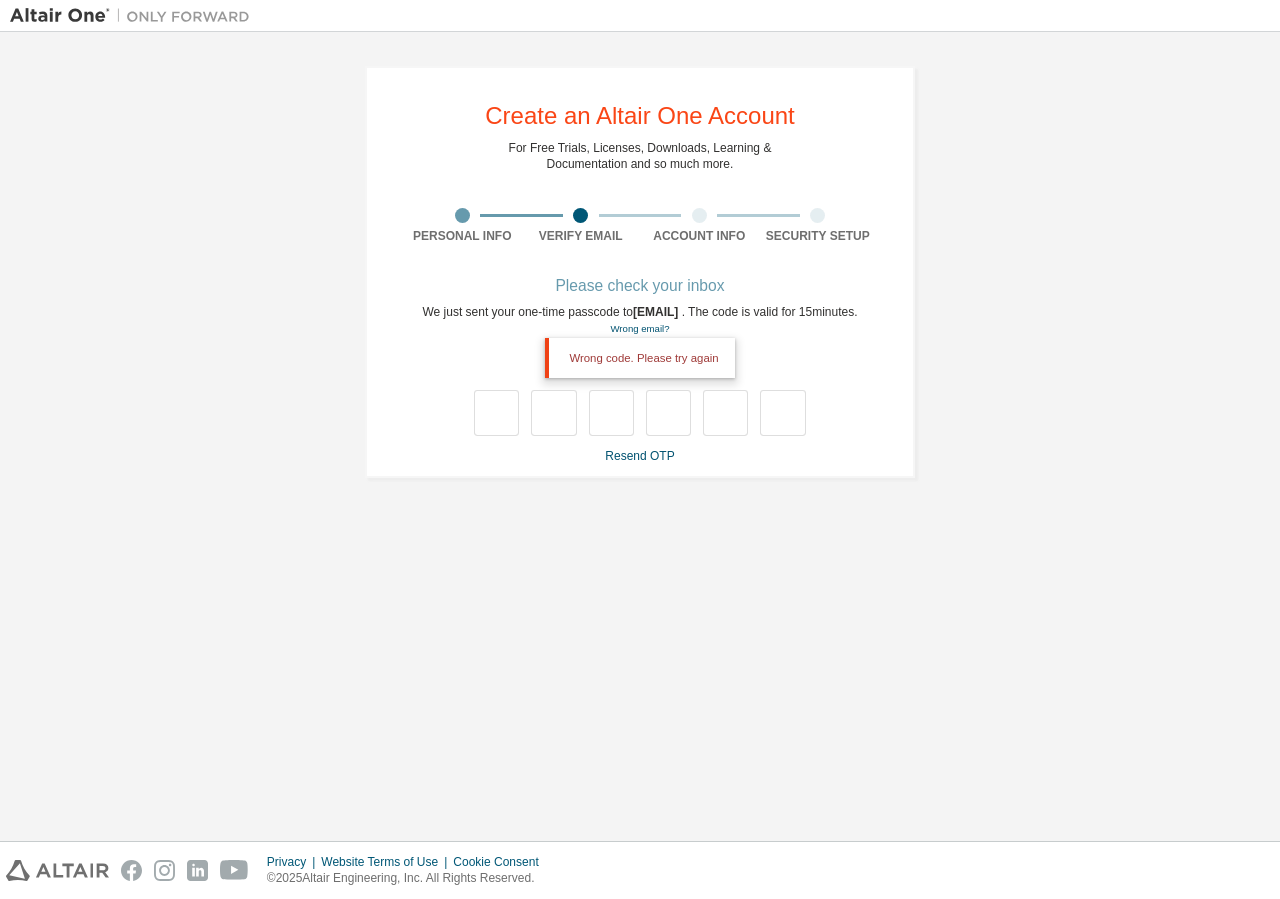 drag, startPoint x: 785, startPoint y: 311, endPoint x: 616, endPoint y: 317, distance: 169.10648 